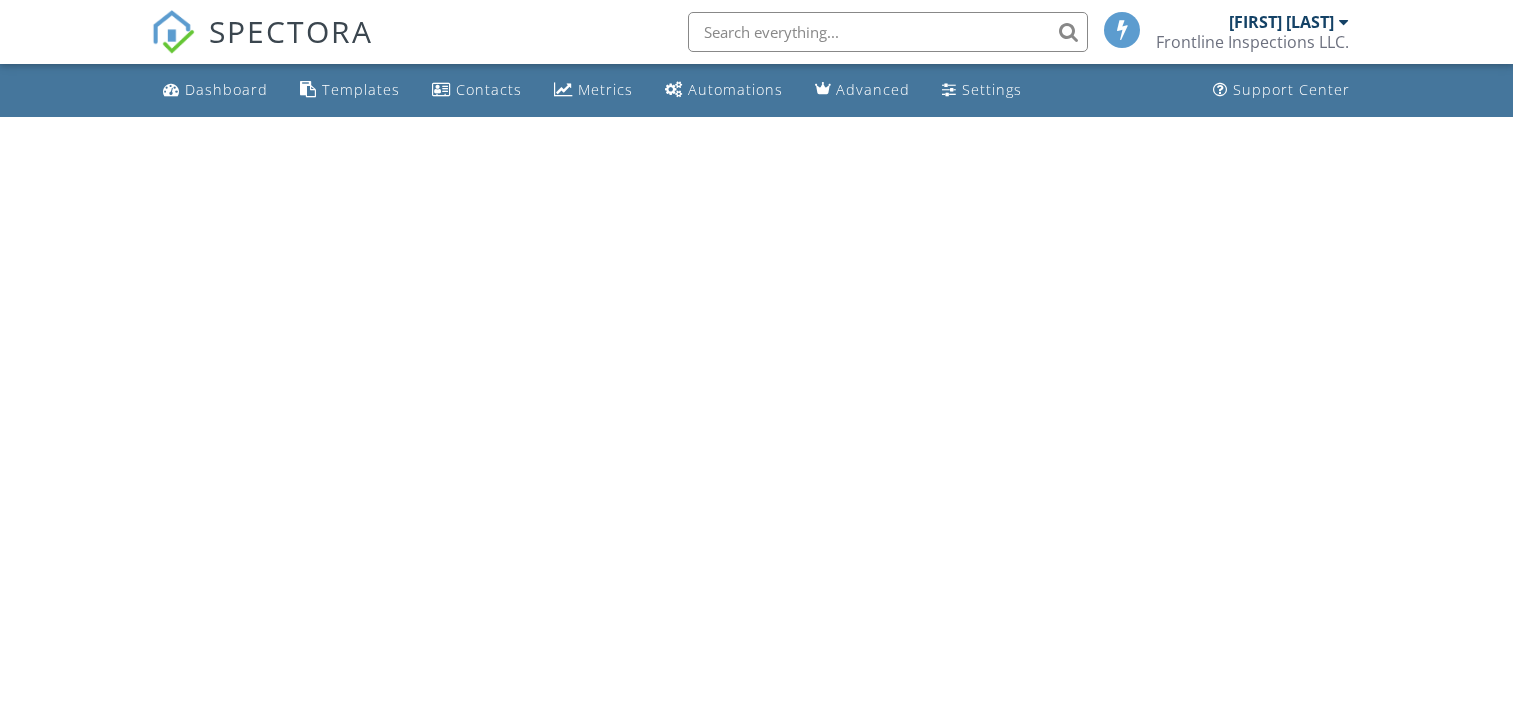 scroll, scrollTop: 0, scrollLeft: 0, axis: both 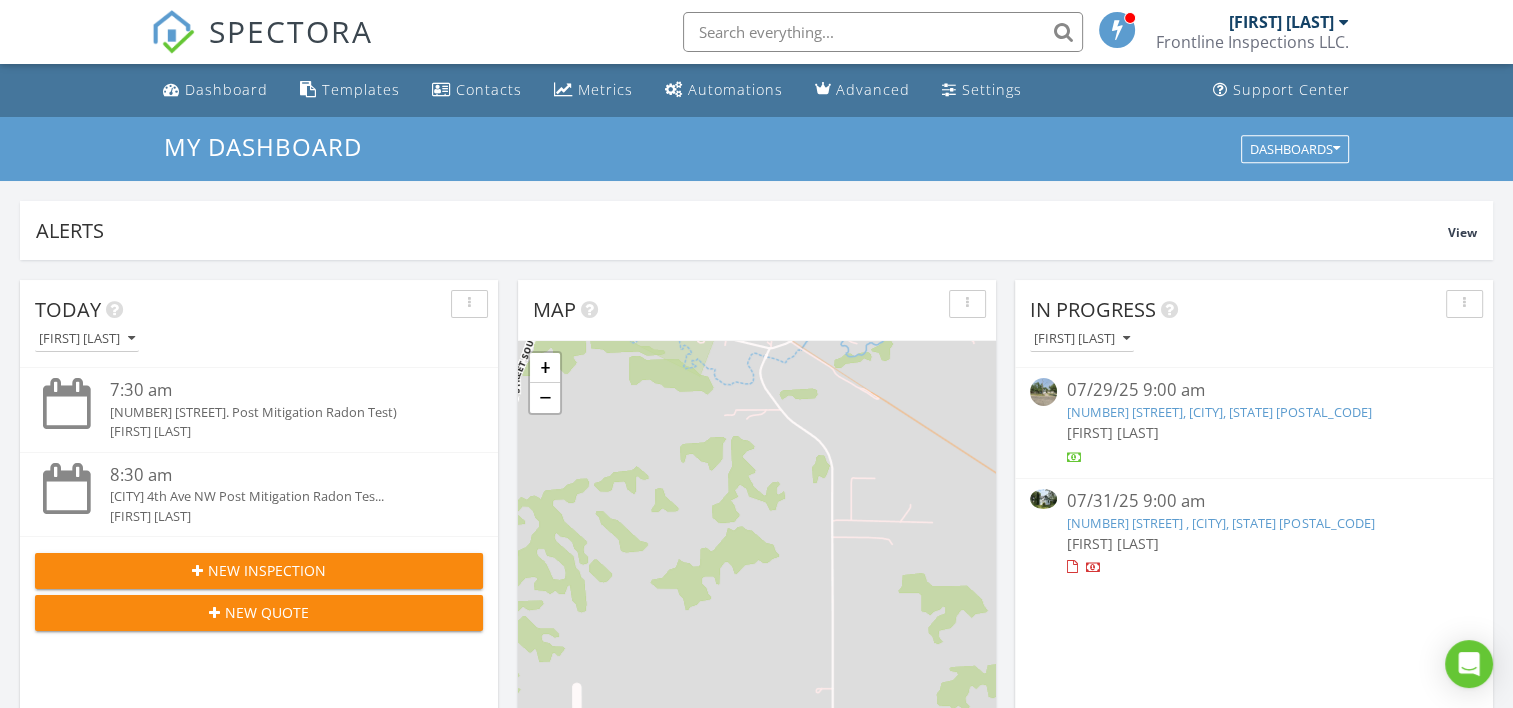 click on "07/31/25 9:00 am" at bounding box center (1253, 501) 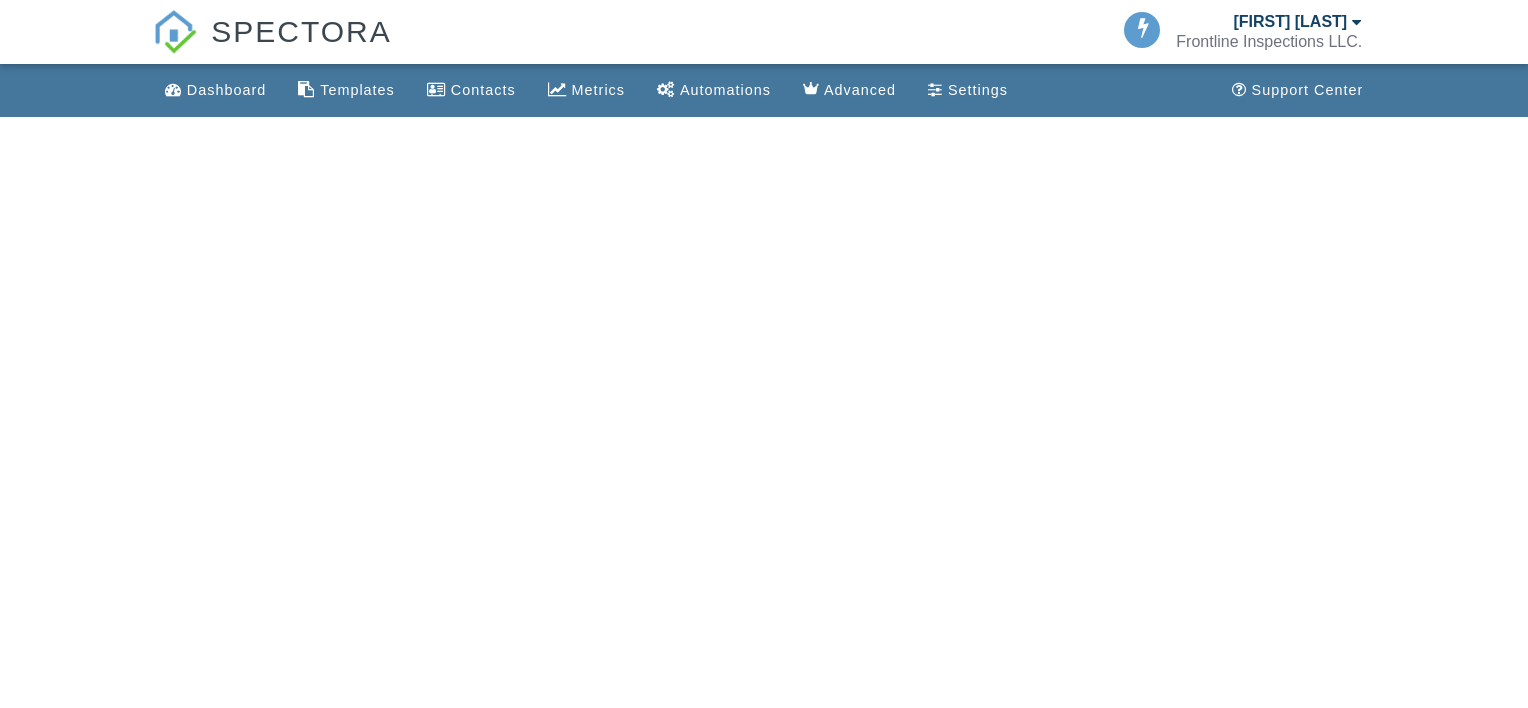 scroll, scrollTop: 0, scrollLeft: 0, axis: both 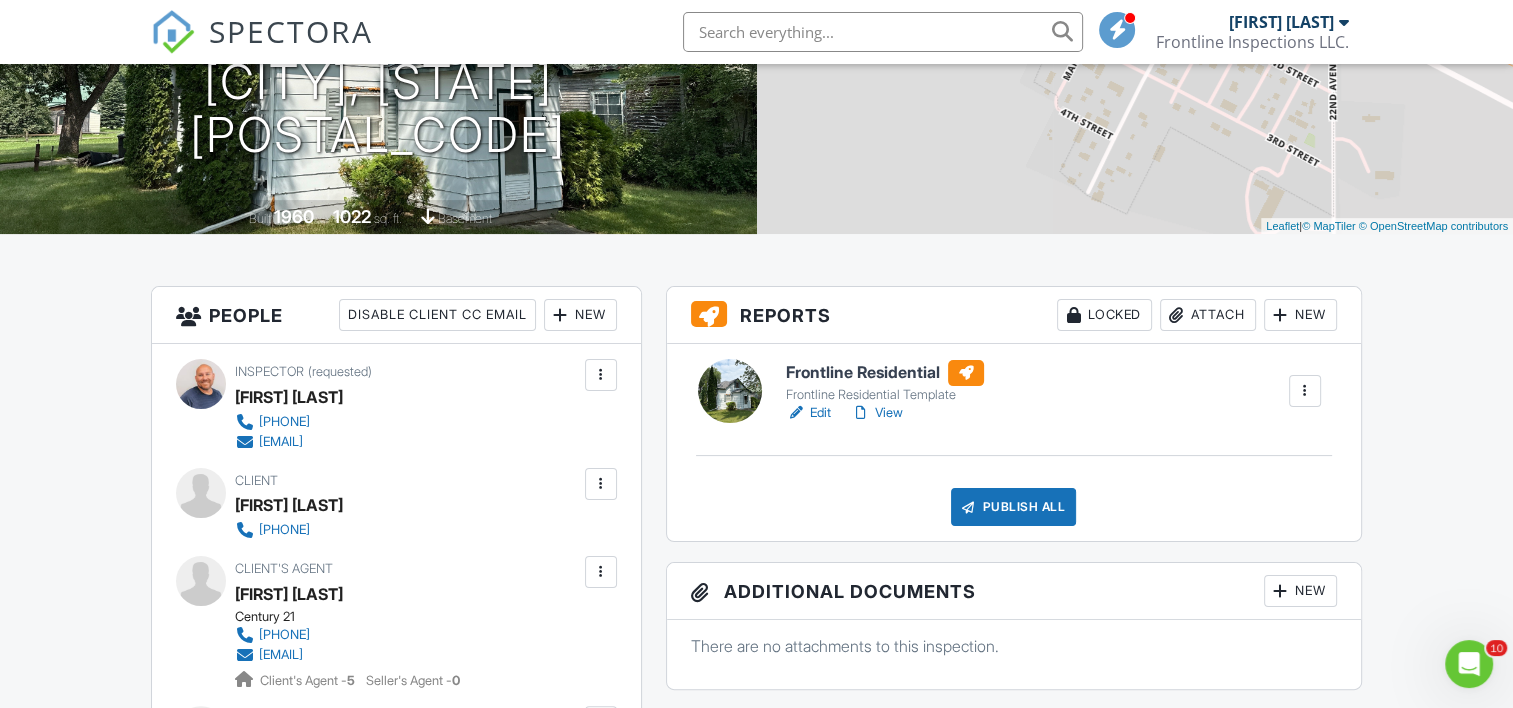 click on "Edit" at bounding box center (808, 413) 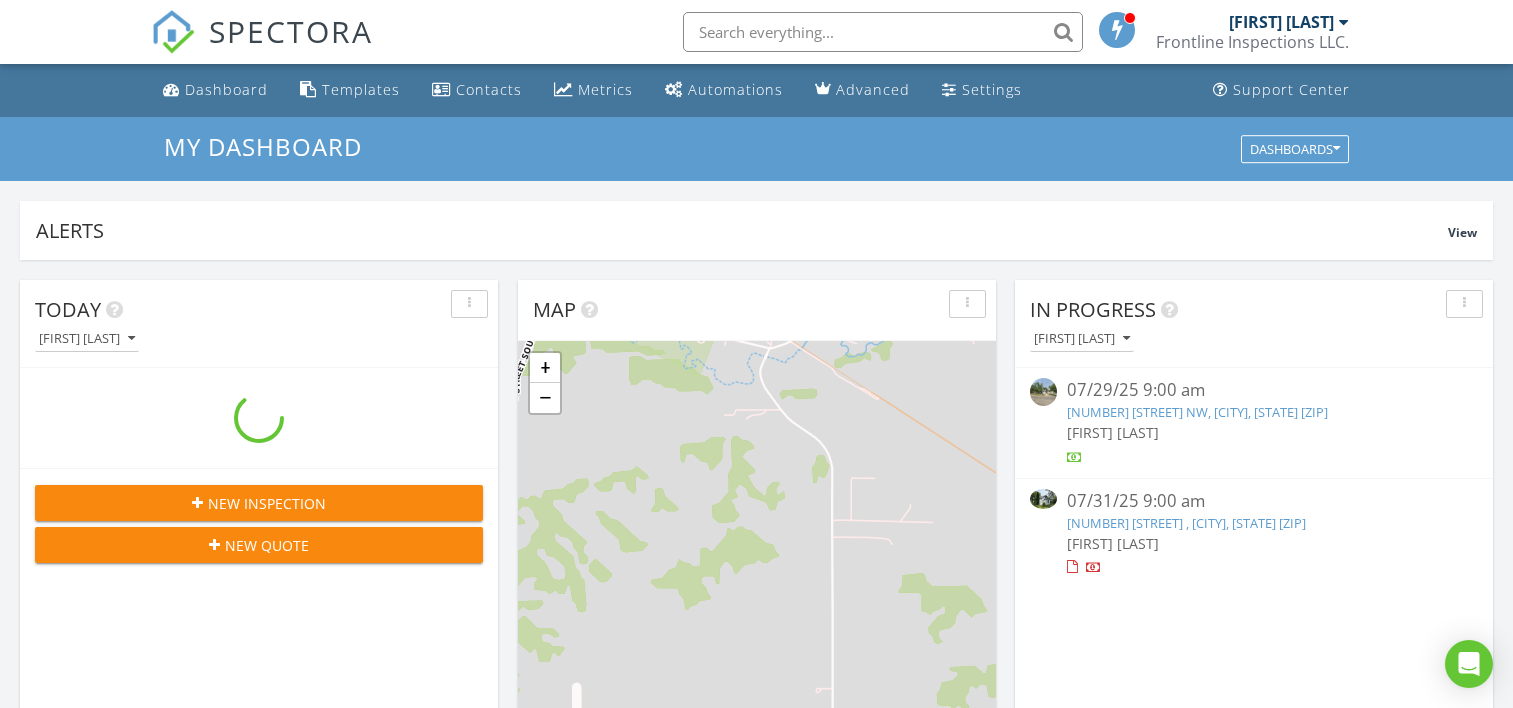 scroll, scrollTop: 500, scrollLeft: 0, axis: vertical 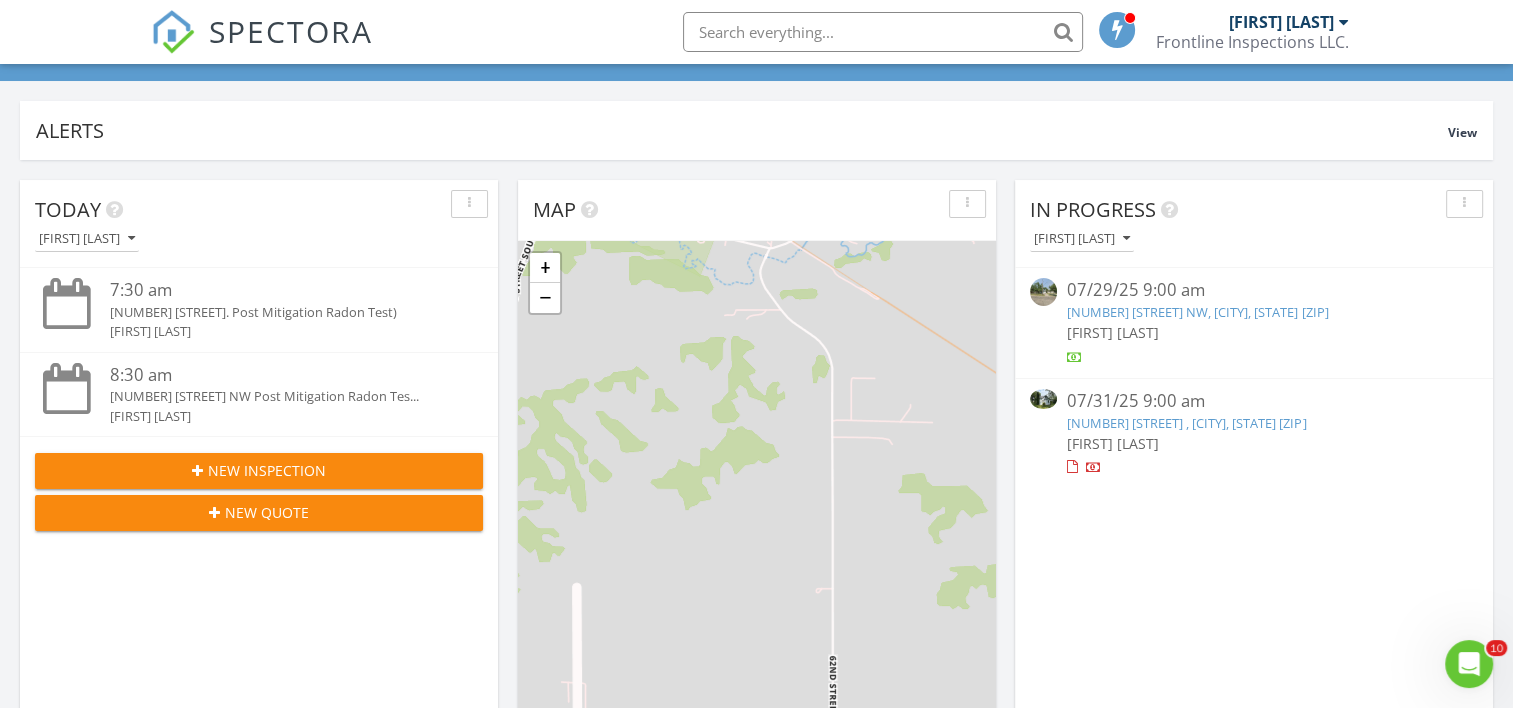 click on "[FIRST] [LAST]" at bounding box center (1113, 443) 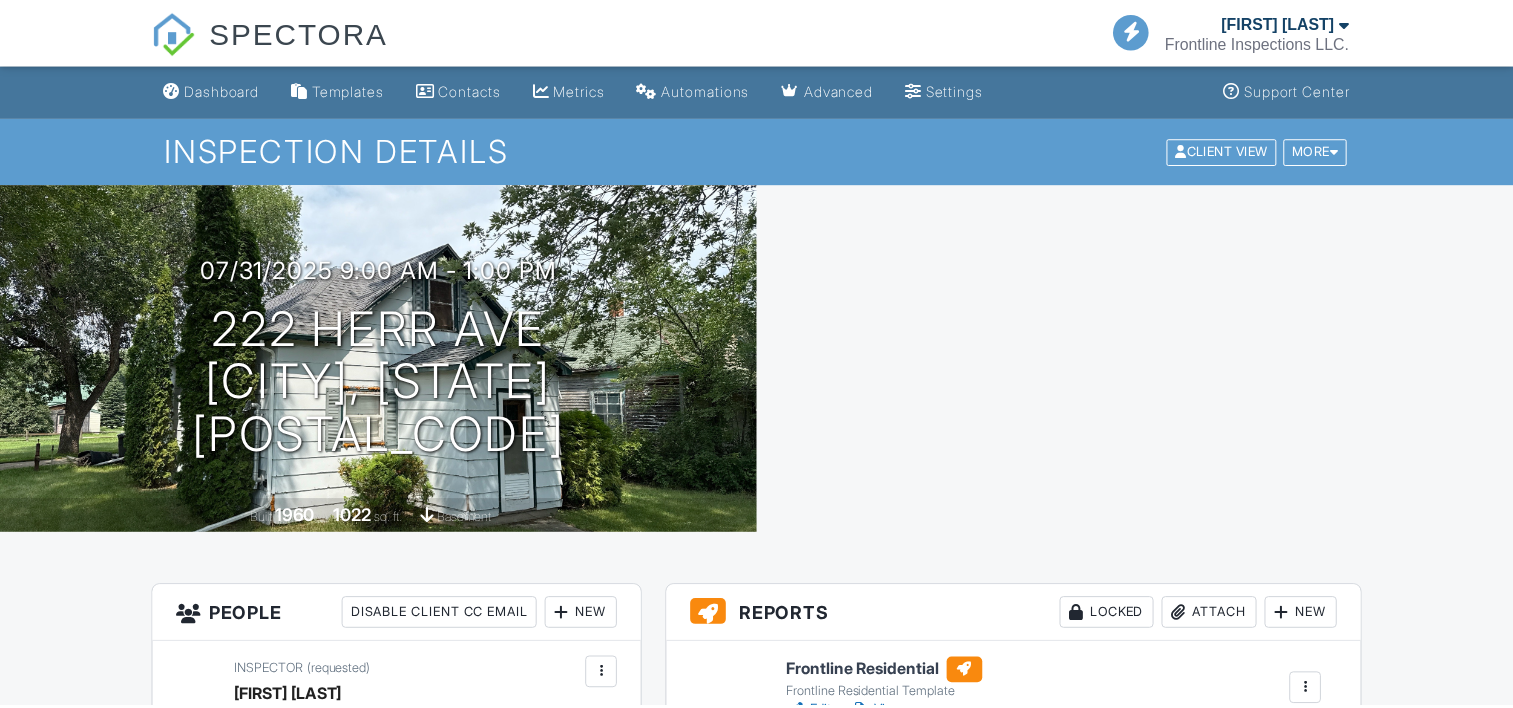 scroll, scrollTop: 0, scrollLeft: 0, axis: both 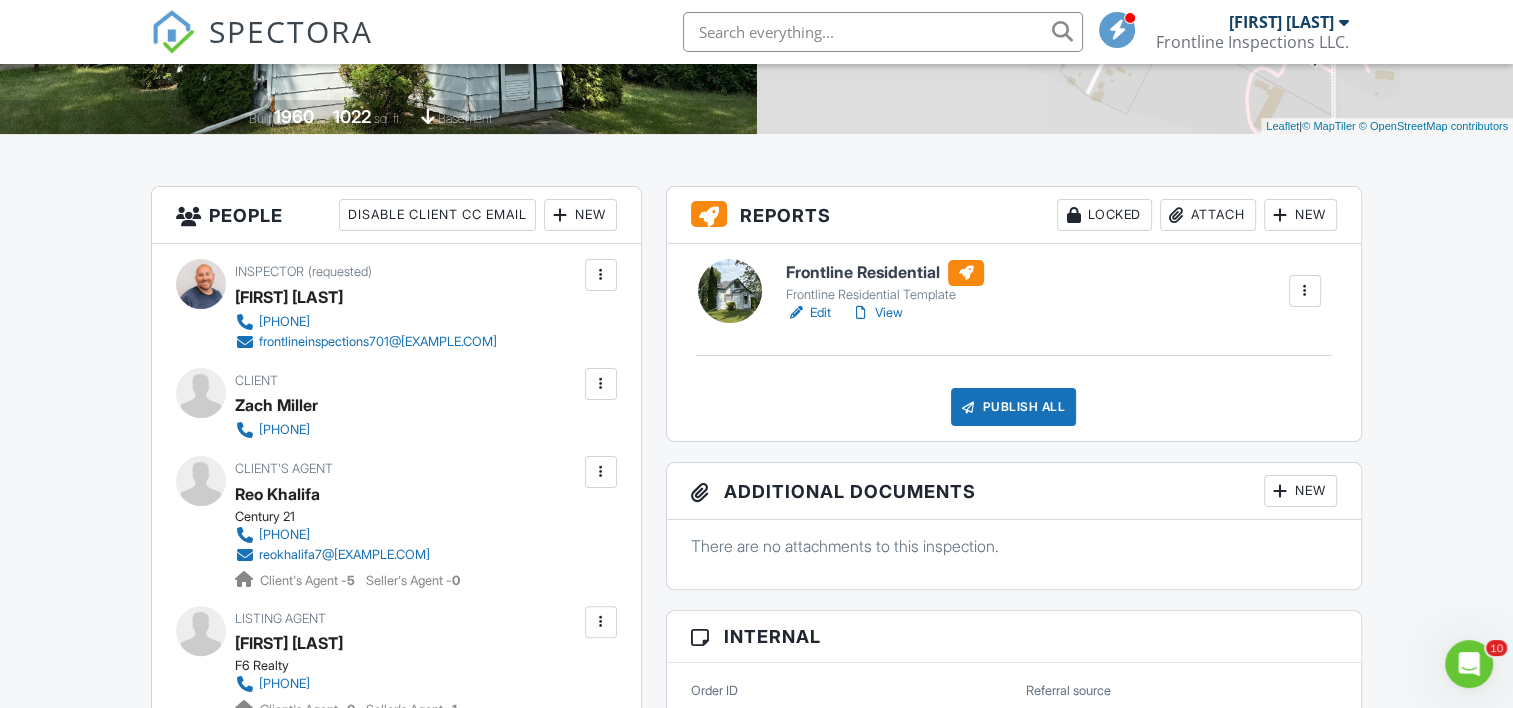 click at bounding box center (601, 384) 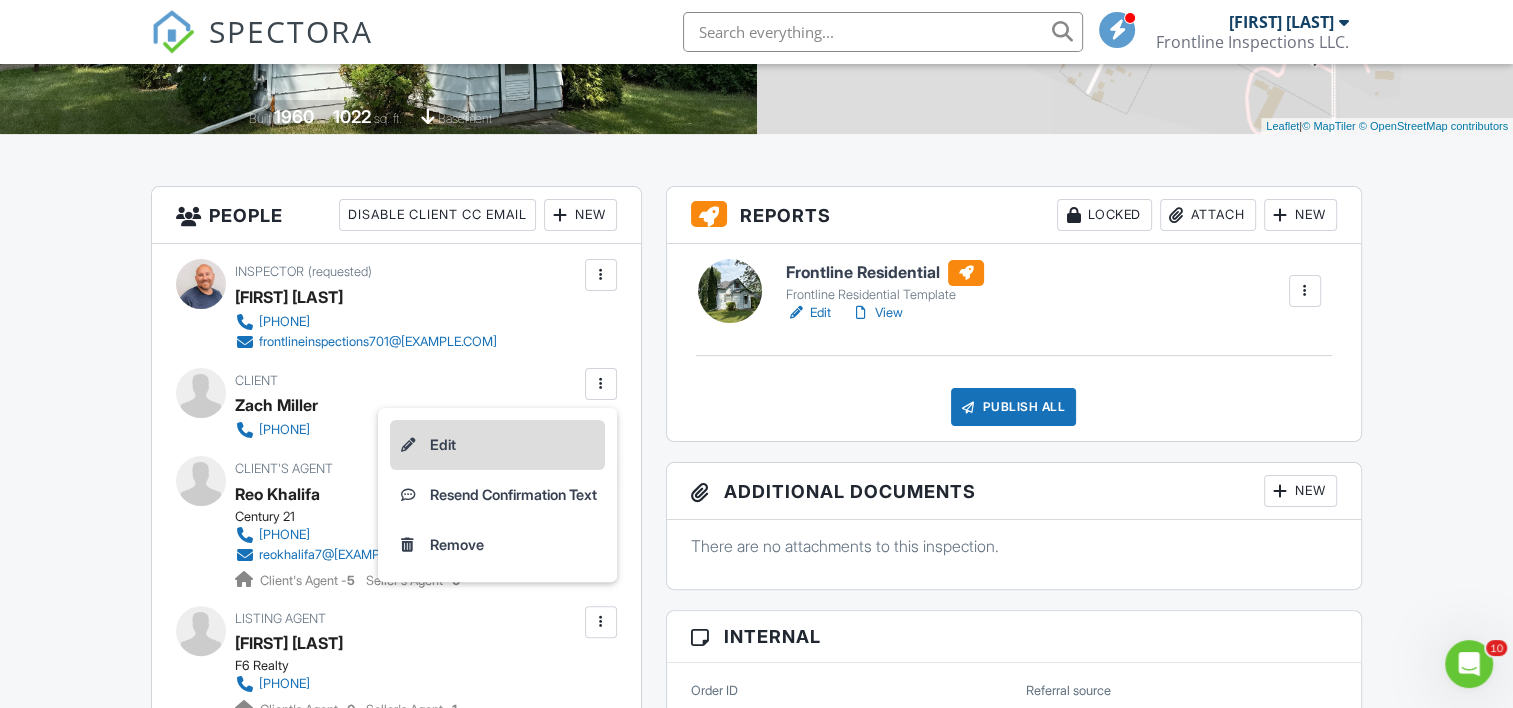 click on "Edit" at bounding box center (497, 445) 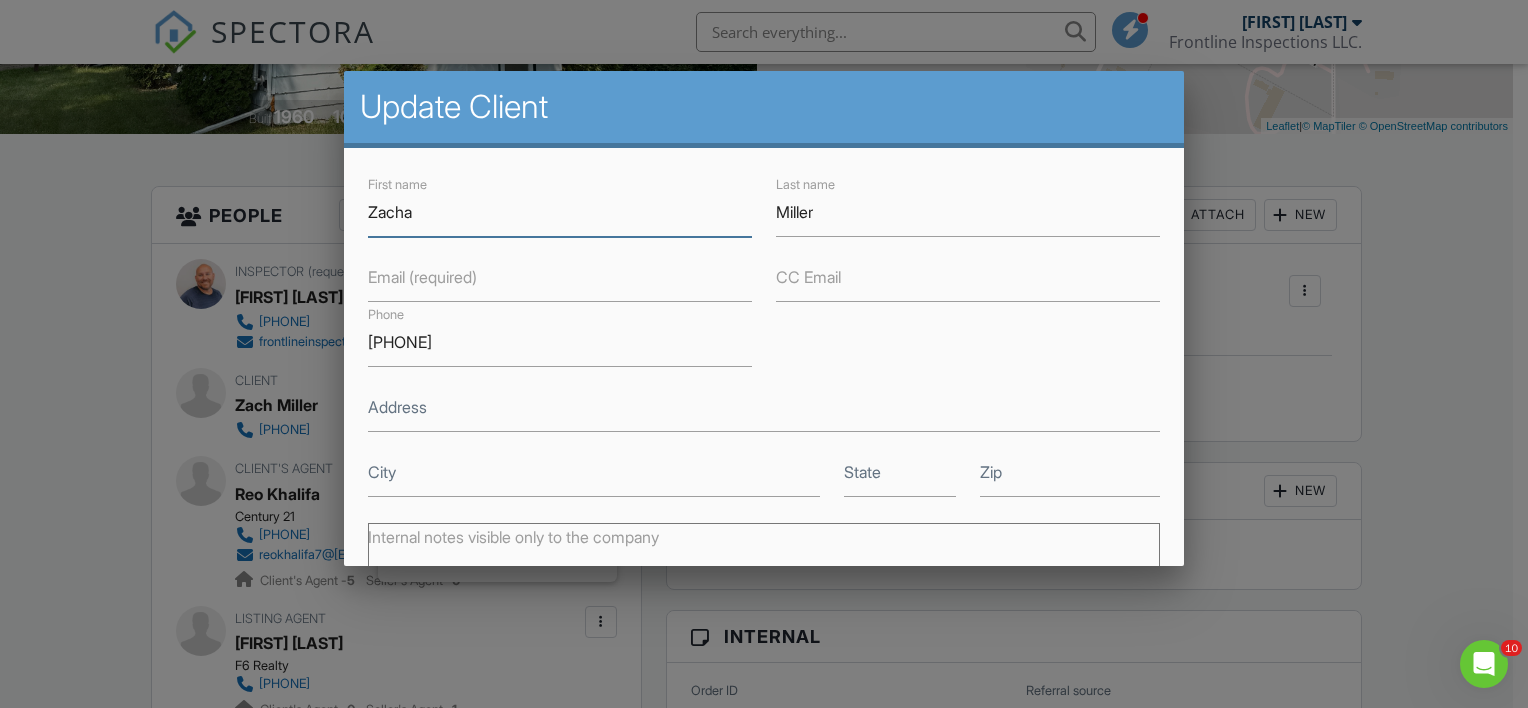 type on "Zach" 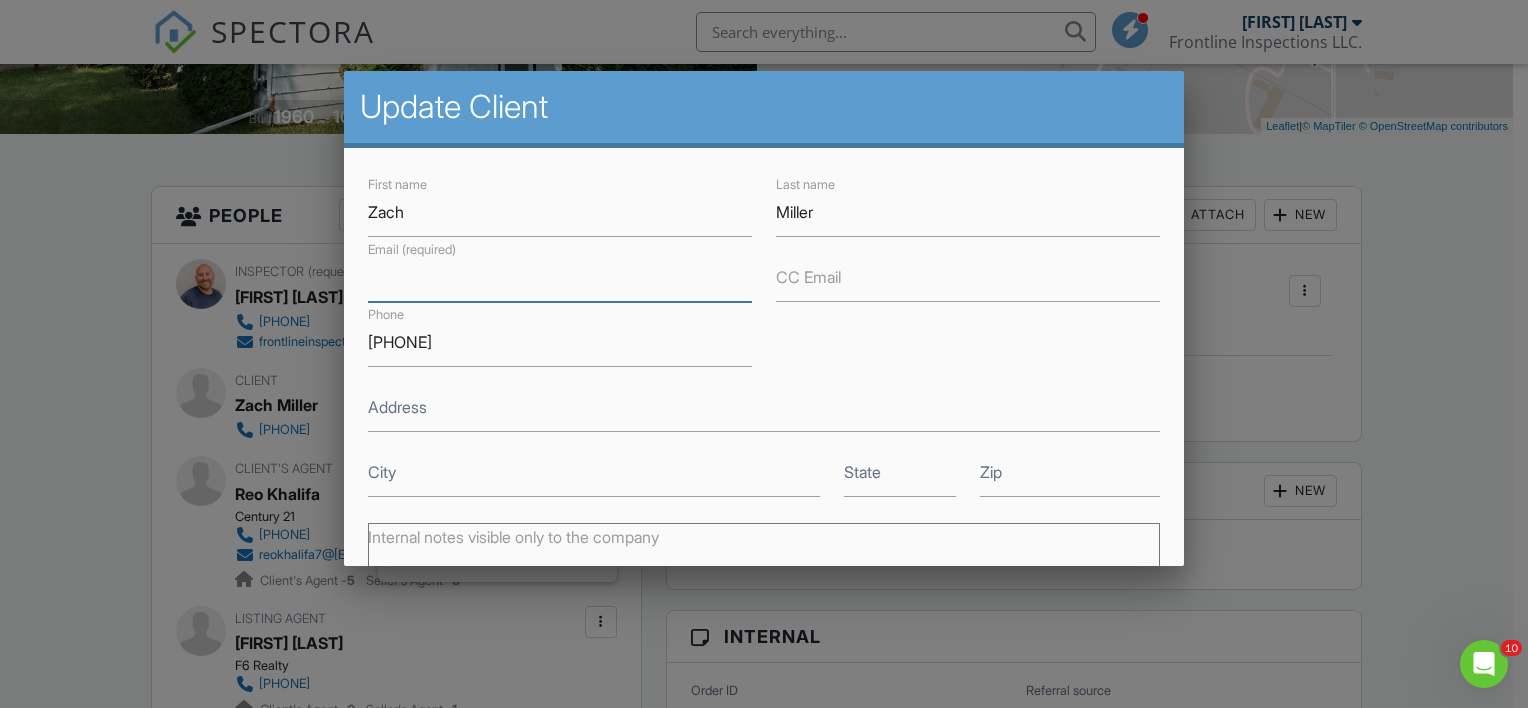 click on "Email (required)" at bounding box center [560, 277] 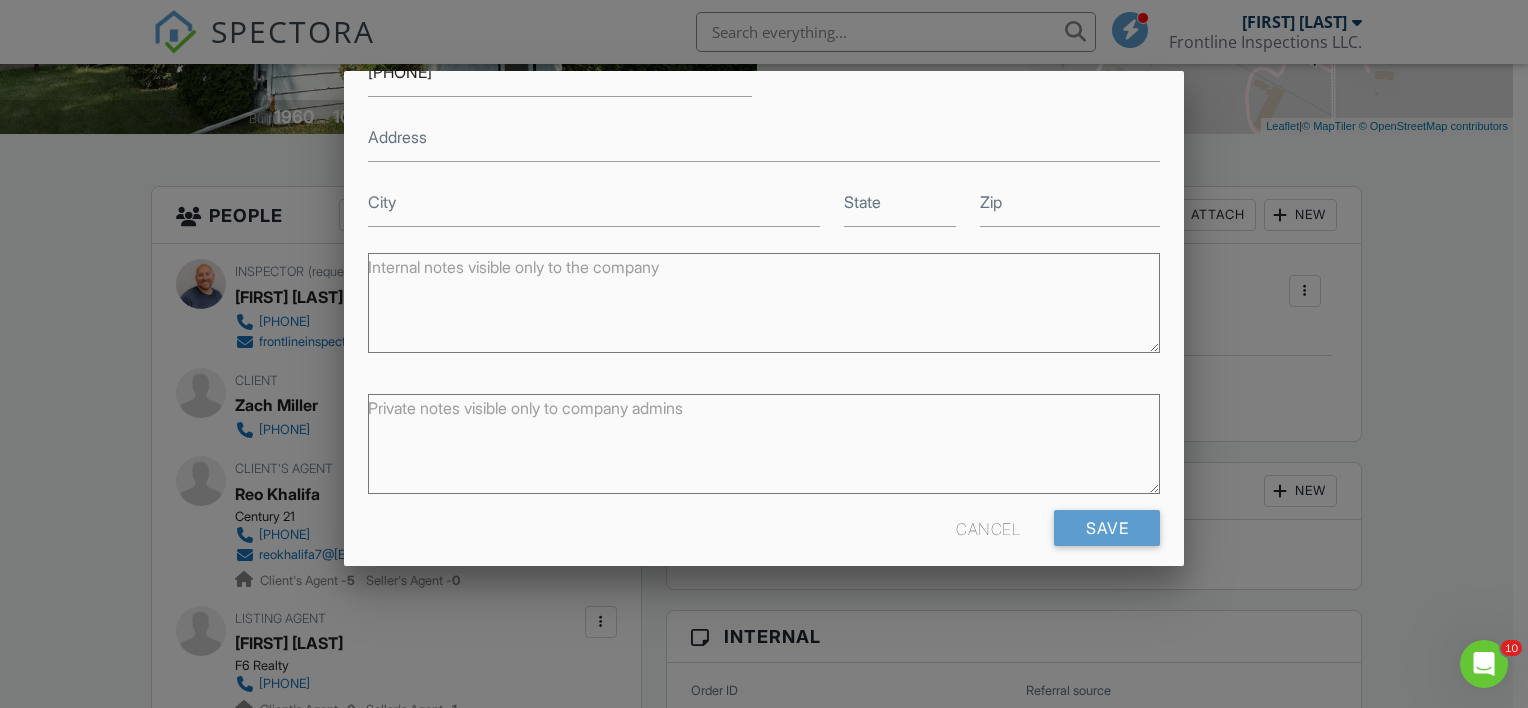 scroll, scrollTop: 287, scrollLeft: 0, axis: vertical 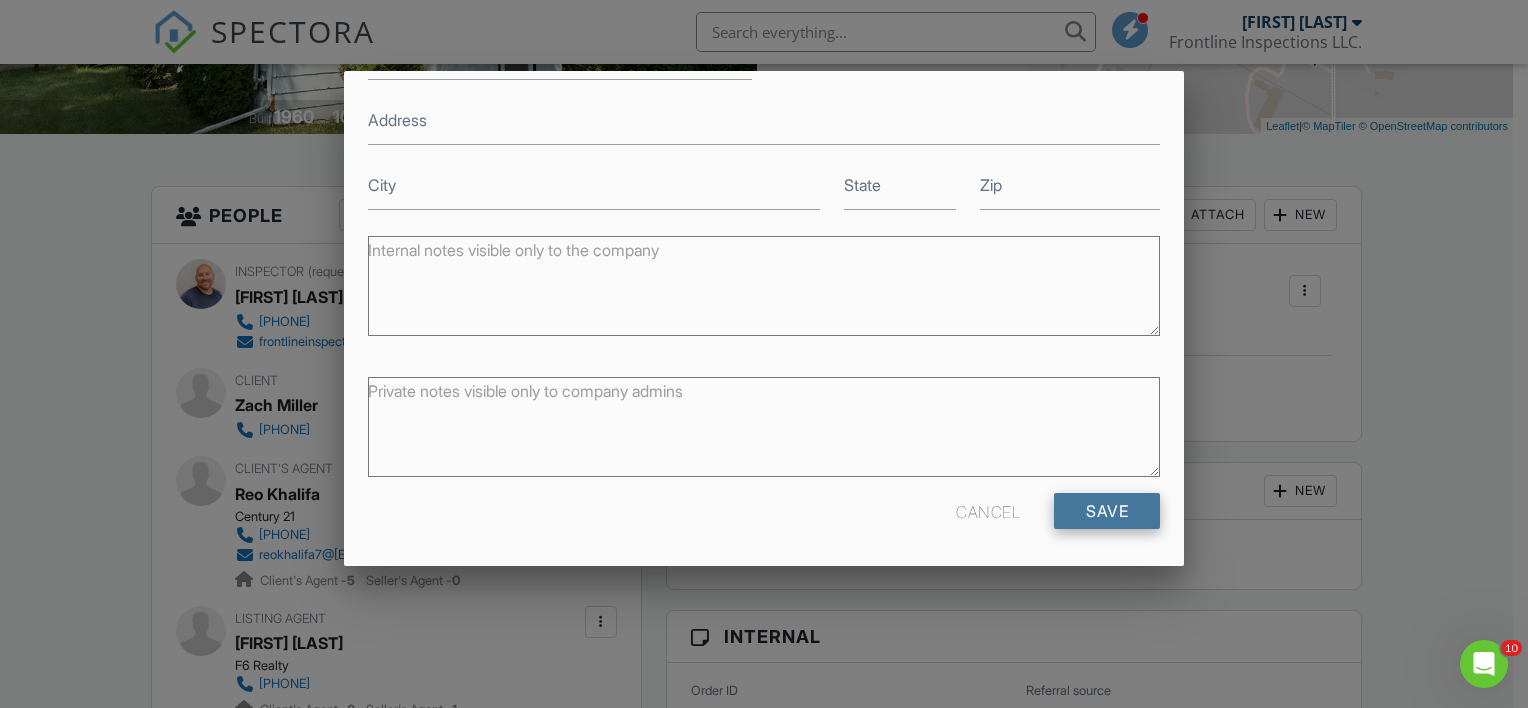 type on "Zacharymiller0@gmail.com" 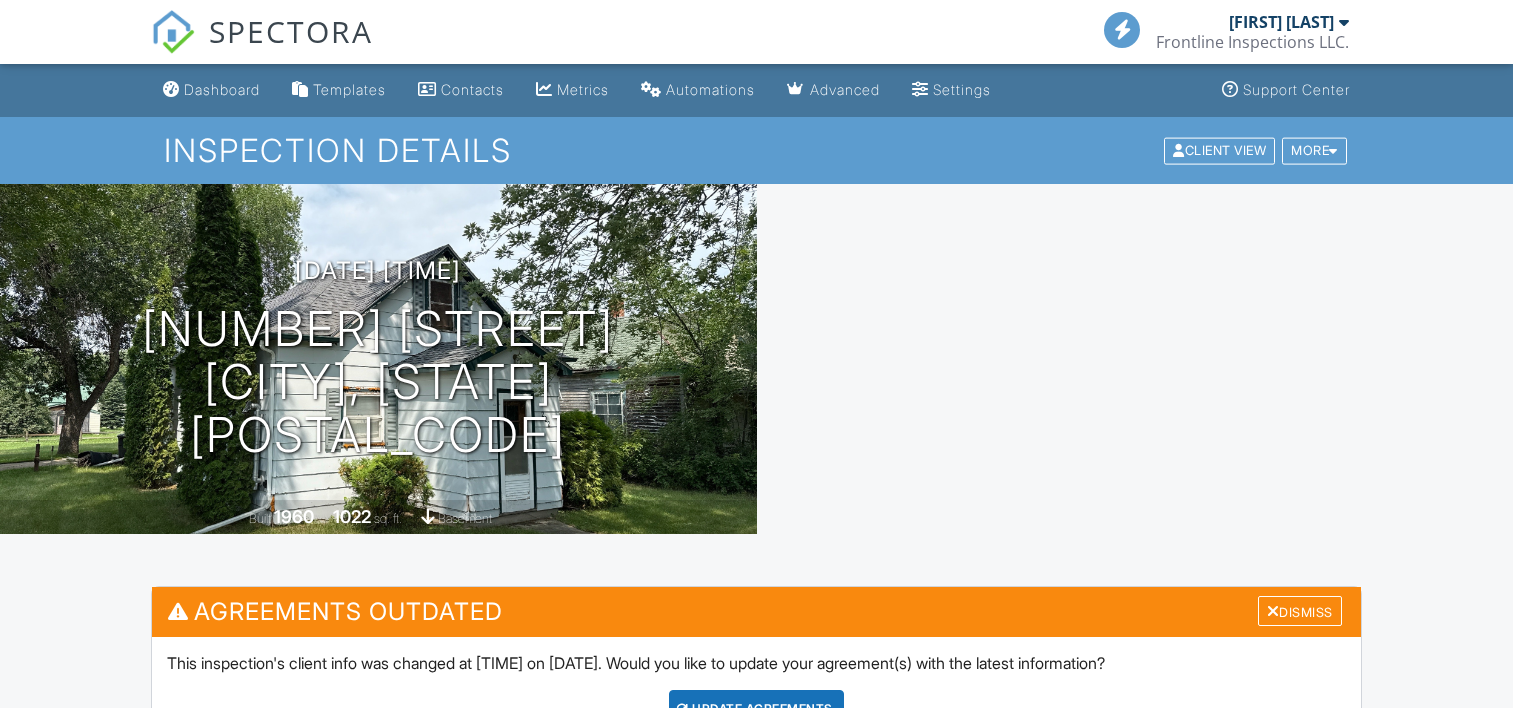 scroll, scrollTop: 0, scrollLeft: 0, axis: both 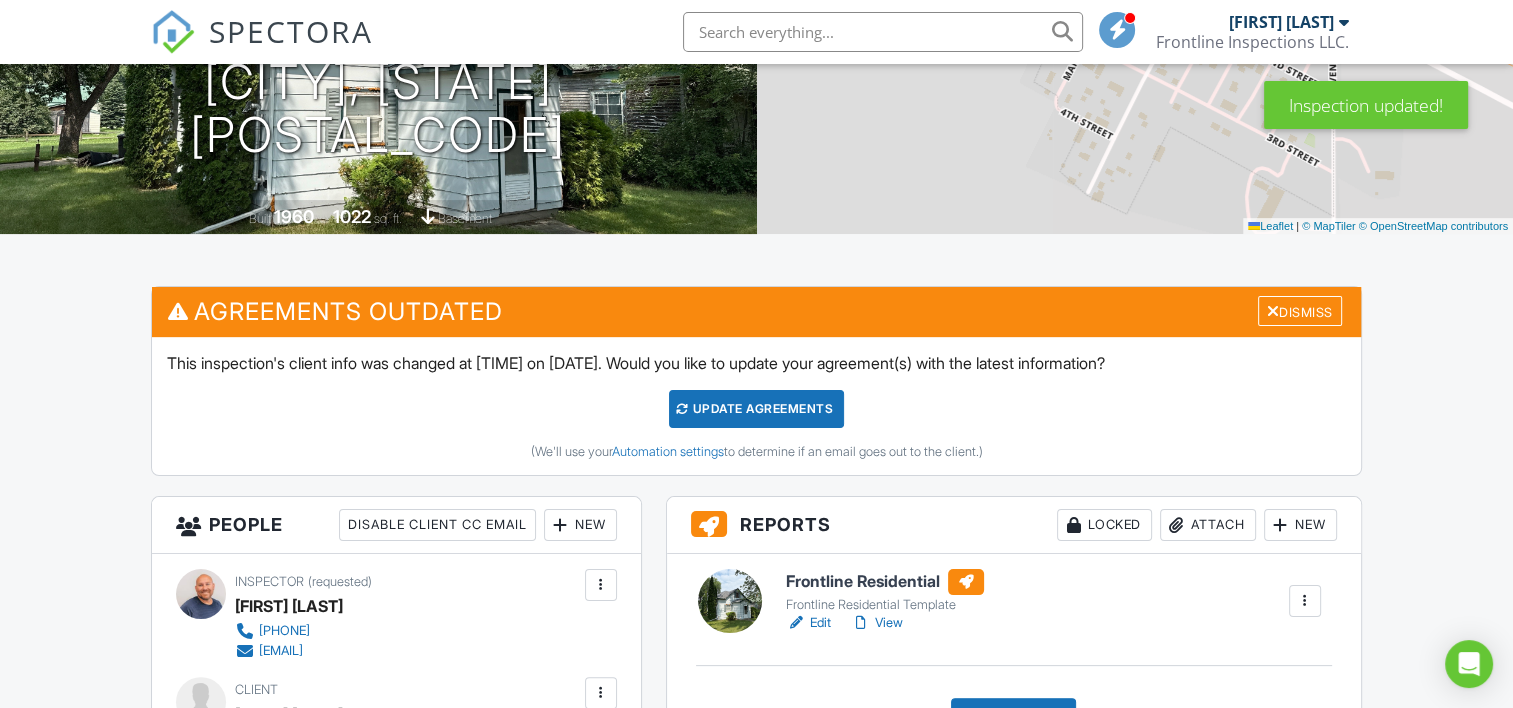 click on "Update Agreements" at bounding box center [756, 409] 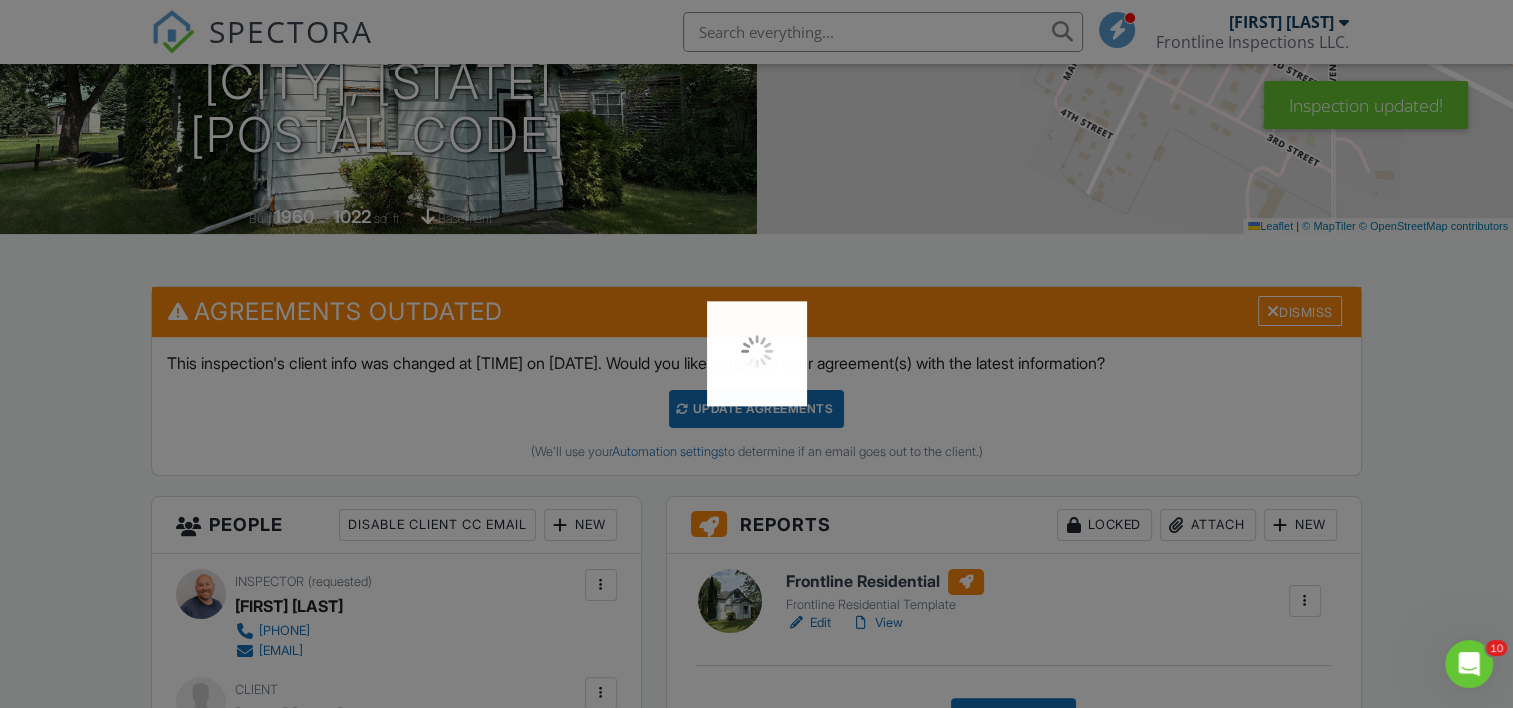 scroll, scrollTop: 0, scrollLeft: 0, axis: both 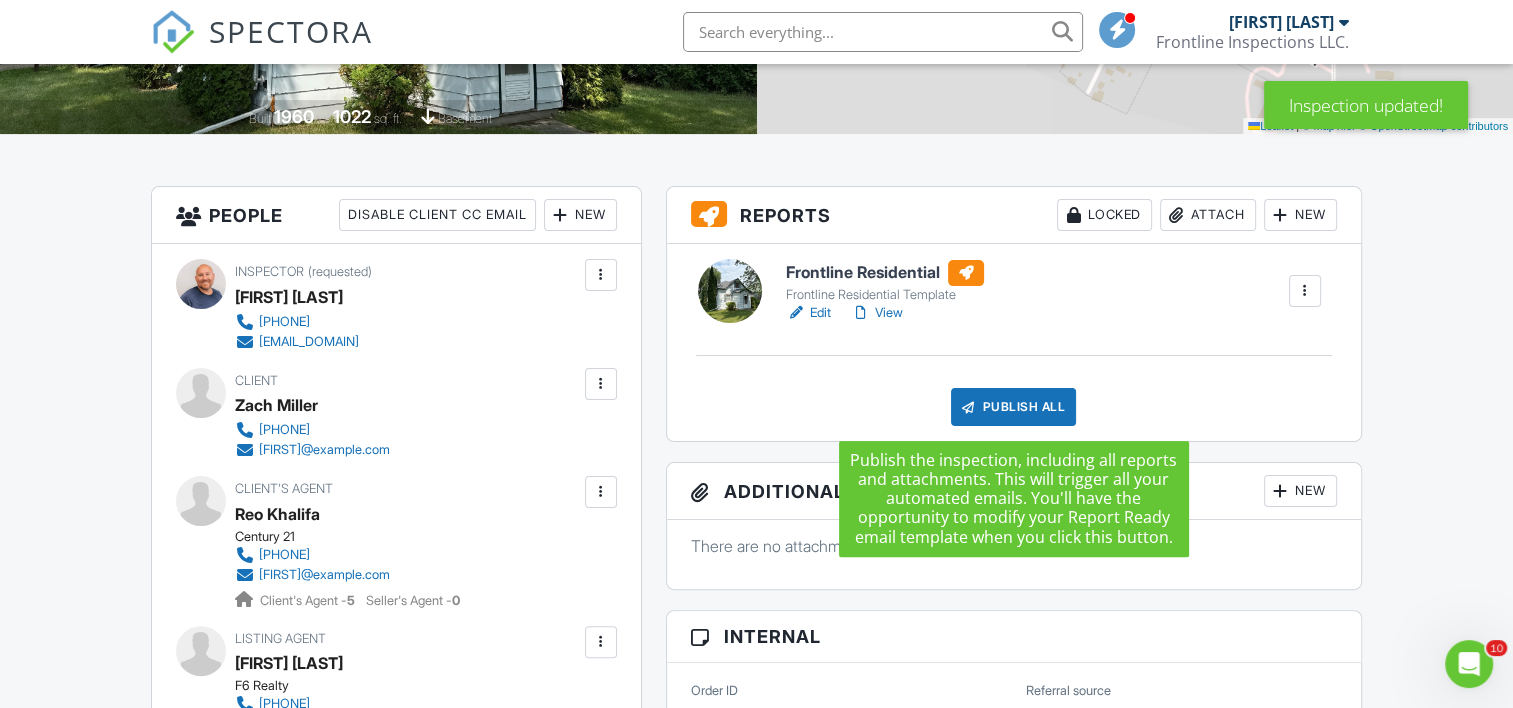 click on "Publish All" at bounding box center [1013, 407] 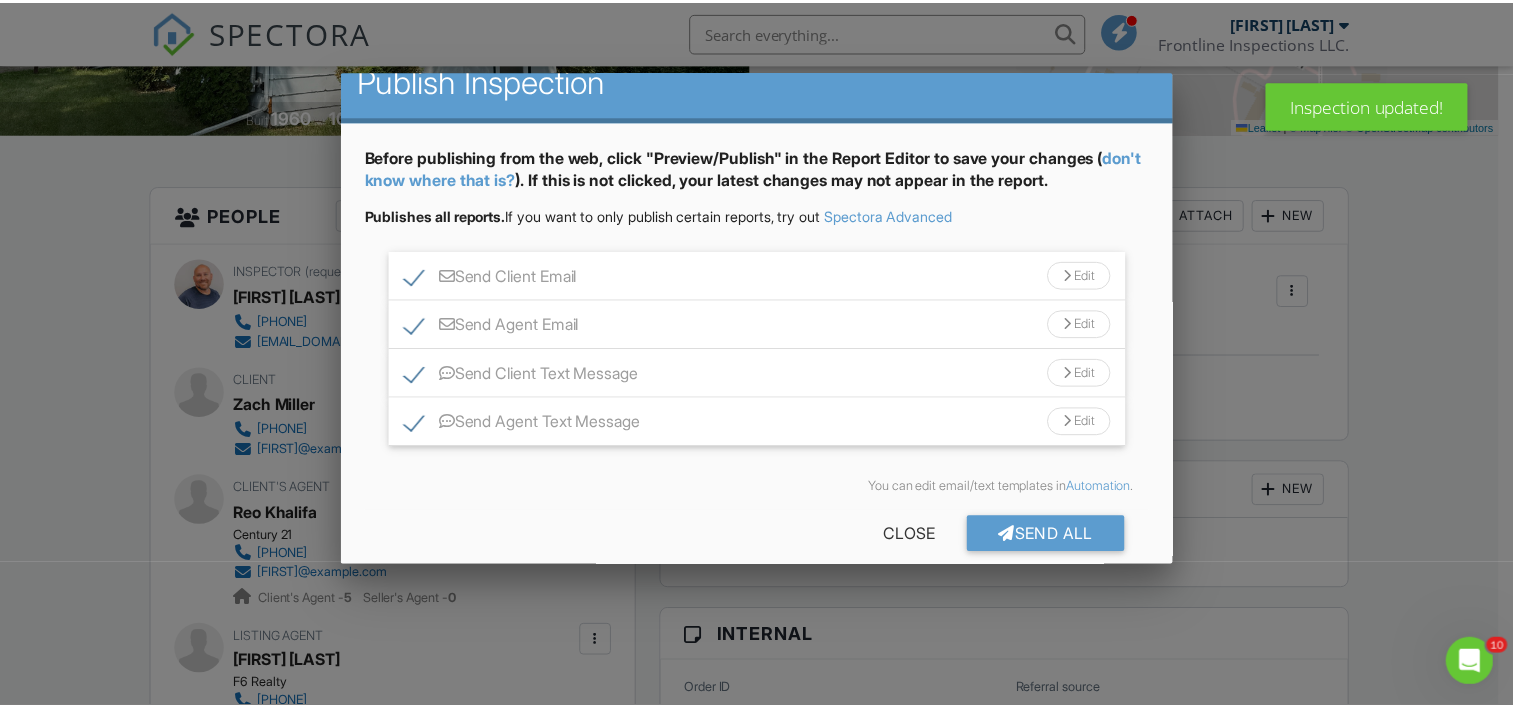 scroll, scrollTop: 49, scrollLeft: 0, axis: vertical 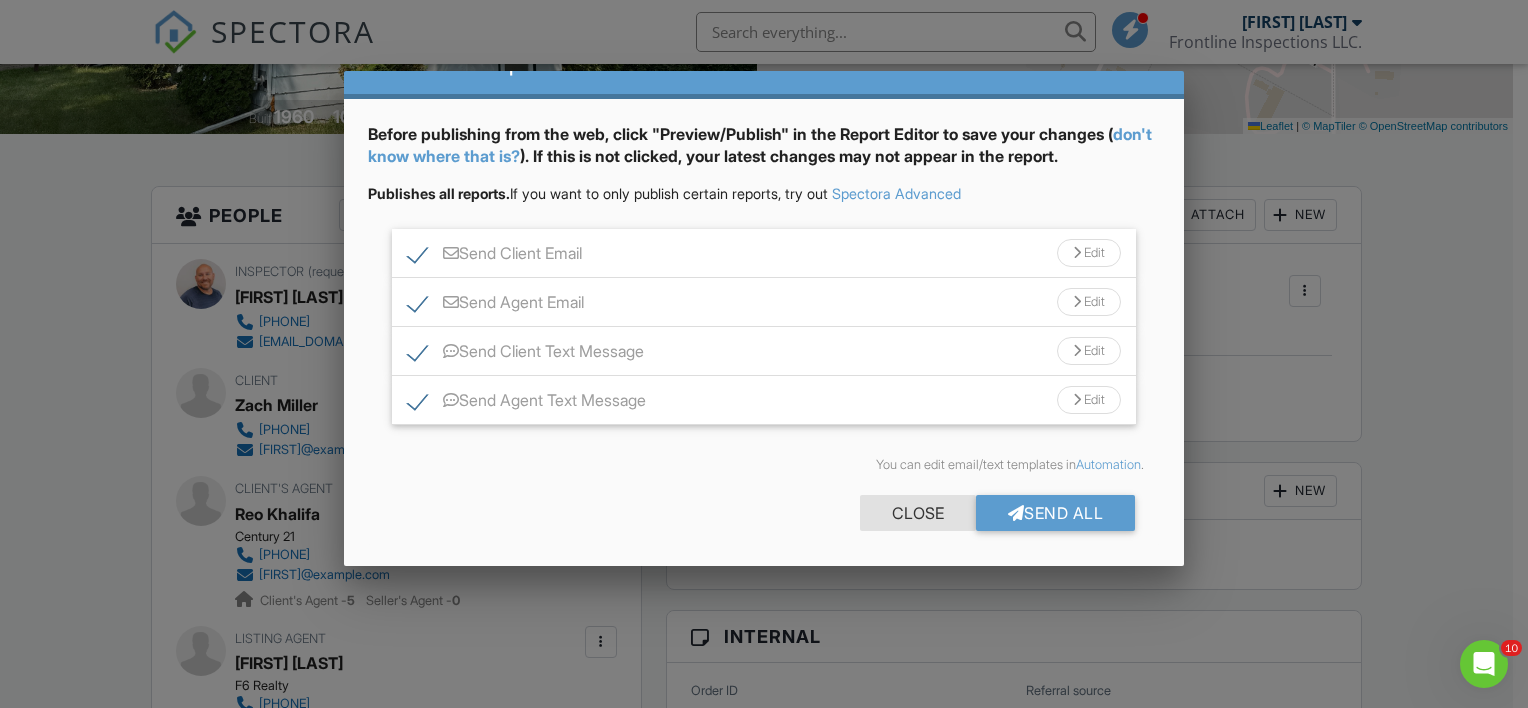 click on "Close" at bounding box center (918, 513) 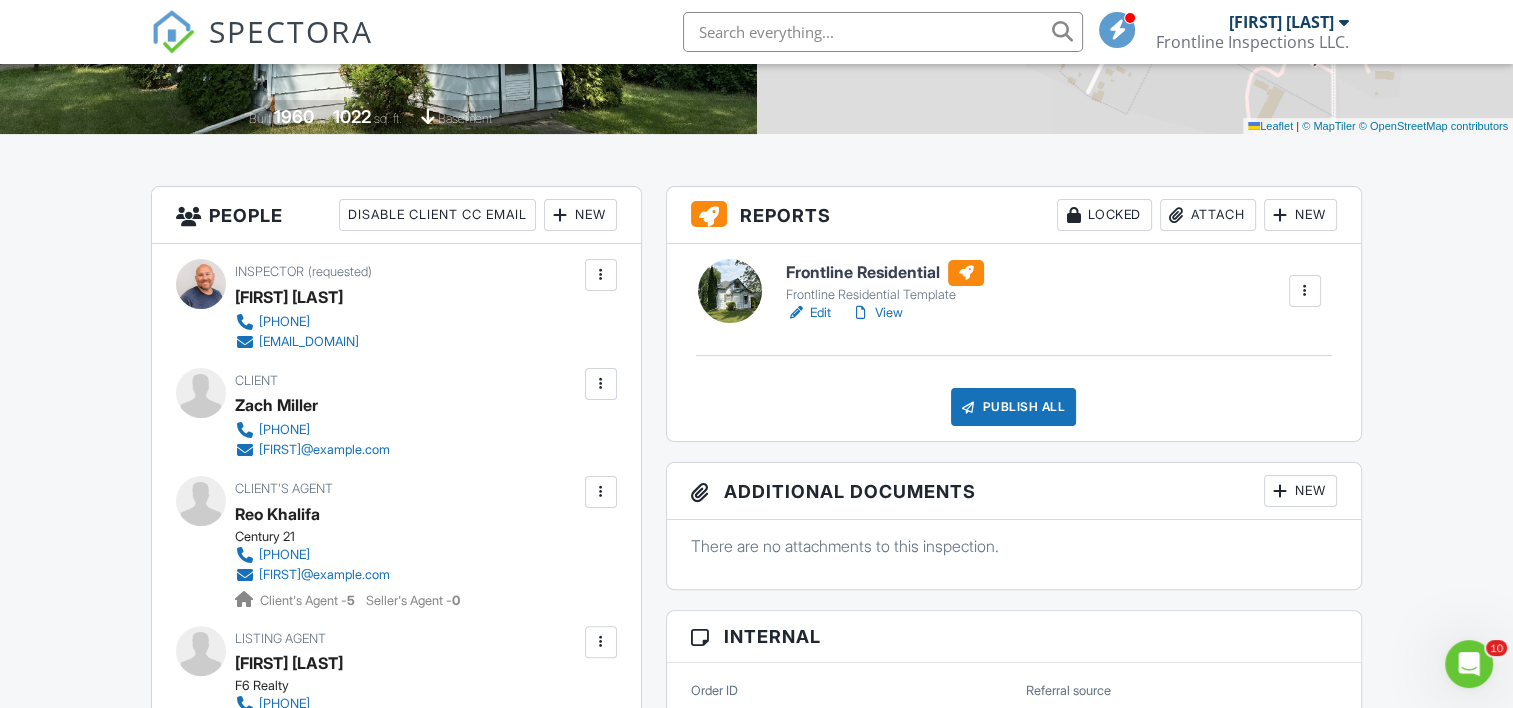 click on "Edit" at bounding box center [808, 313] 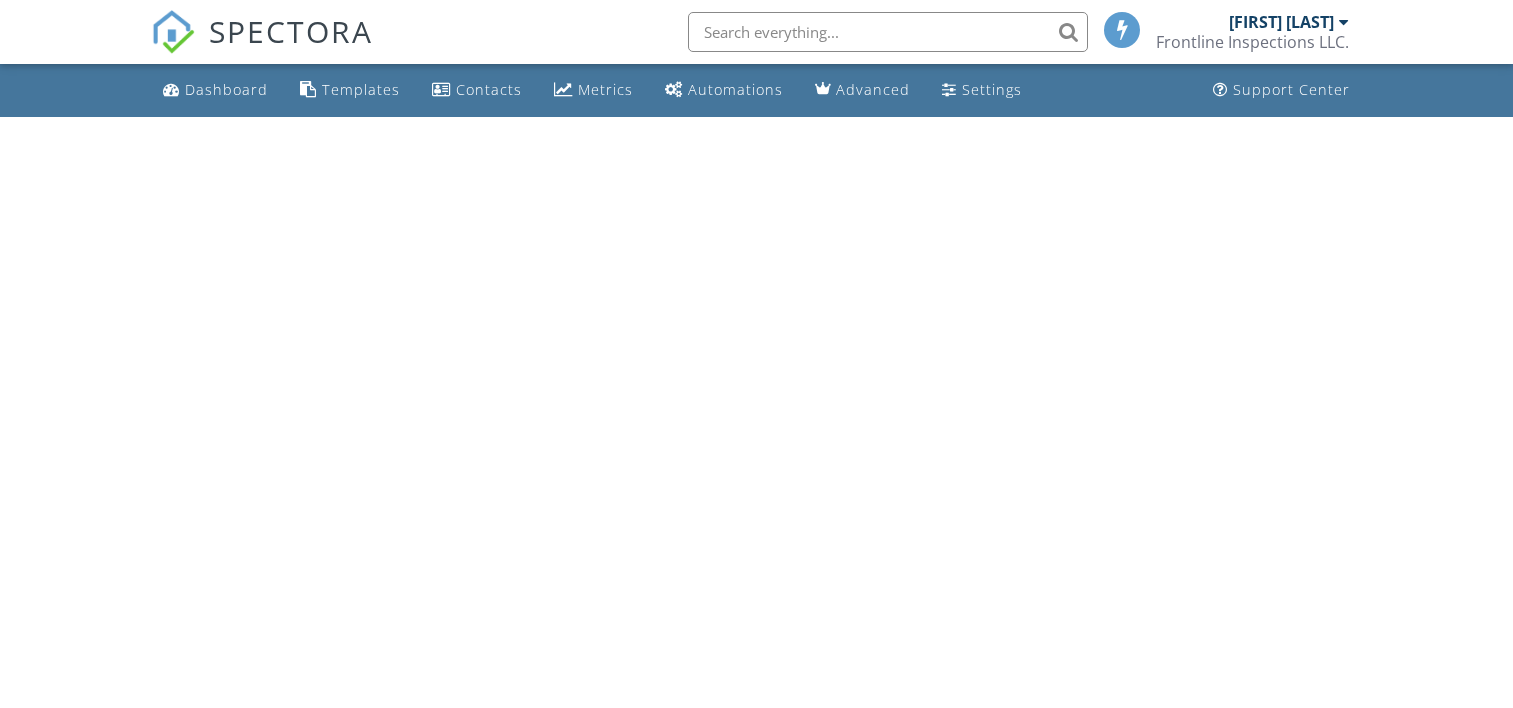 scroll, scrollTop: 0, scrollLeft: 0, axis: both 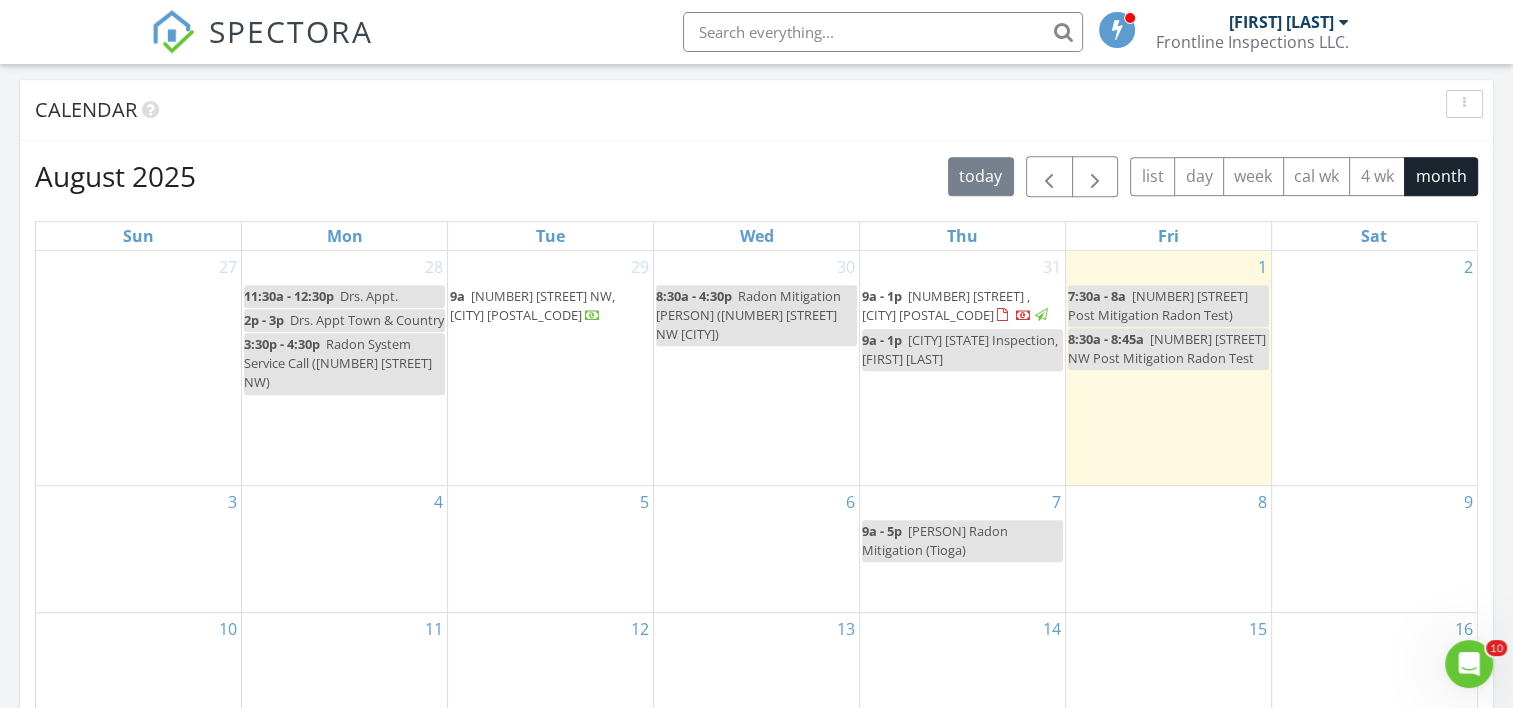 click on "[AGE]
9a - 1p
[NUMBER] [STREET] , [CITY] [POSTAL_CODE]
9a - 1p
[CITY] [STATE] Inspection, [FIRST] [LAST]" at bounding box center [962, 368] 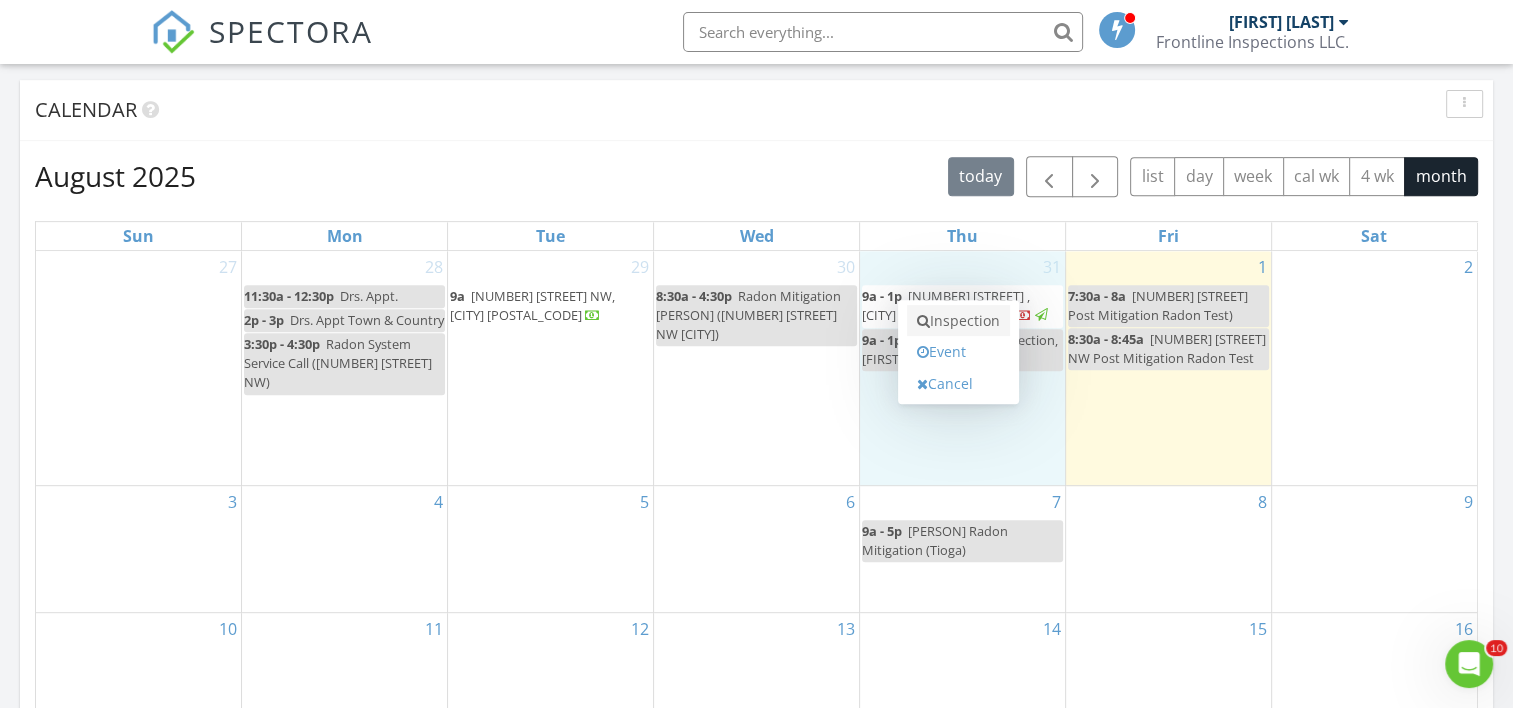 click on "Inspection" at bounding box center [958, 321] 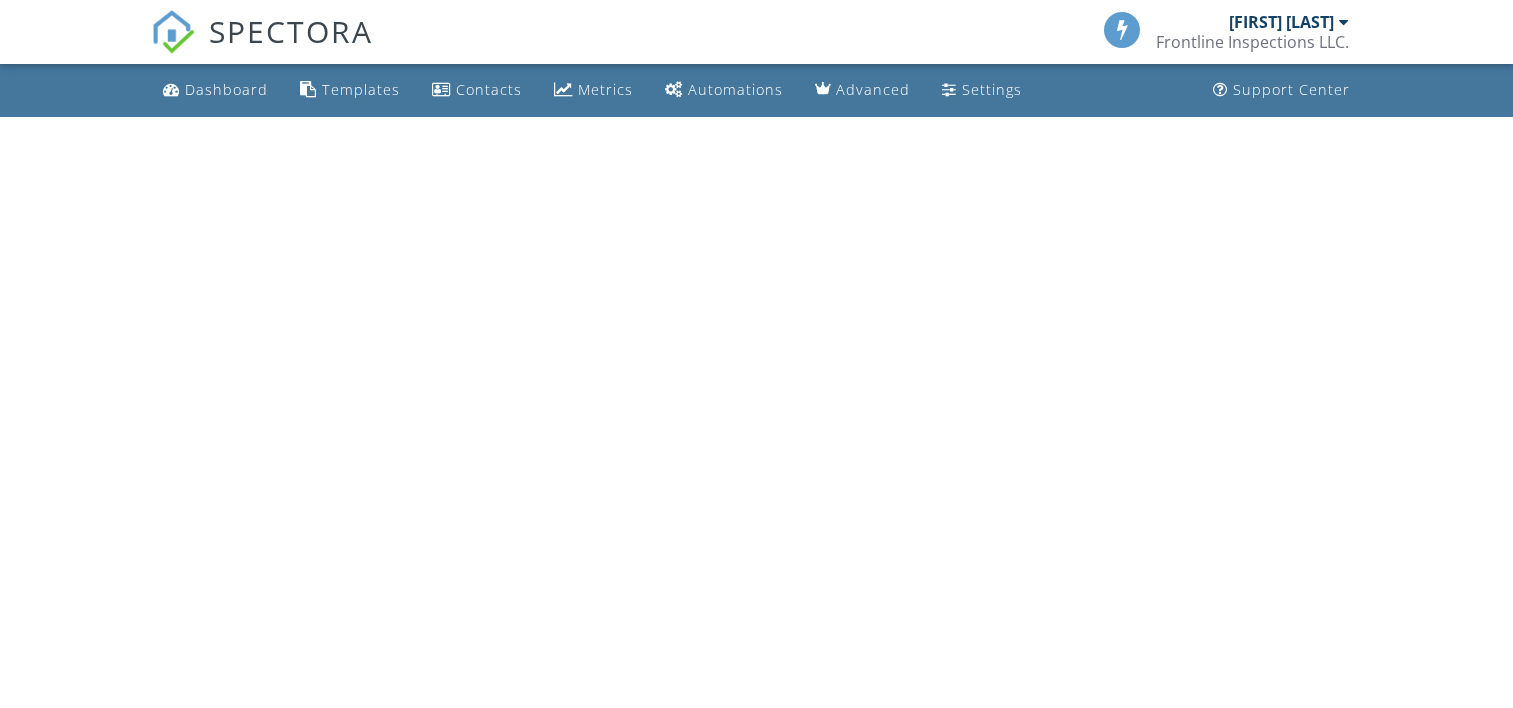 scroll, scrollTop: 0, scrollLeft: 0, axis: both 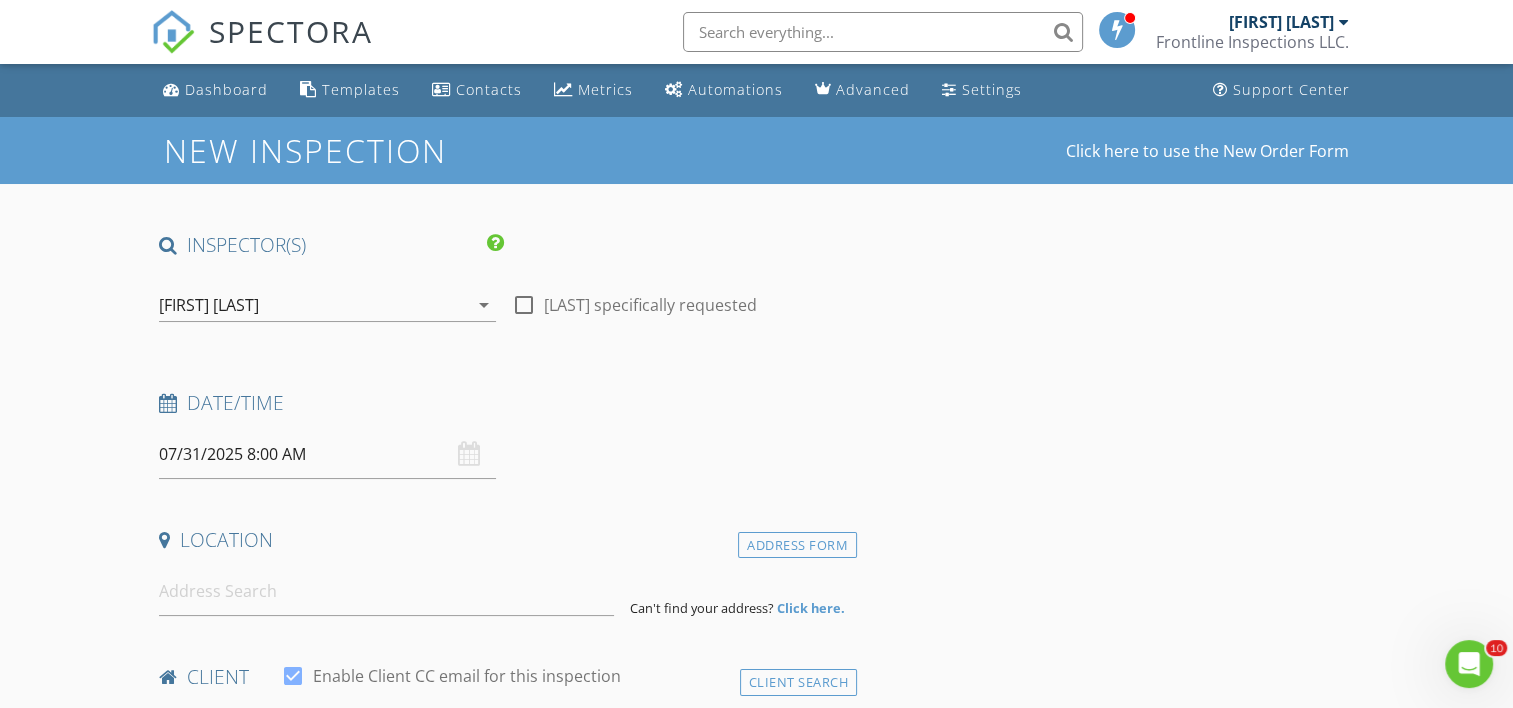 drag, startPoint x: 527, startPoint y: 312, endPoint x: 514, endPoint y: 322, distance: 16.40122 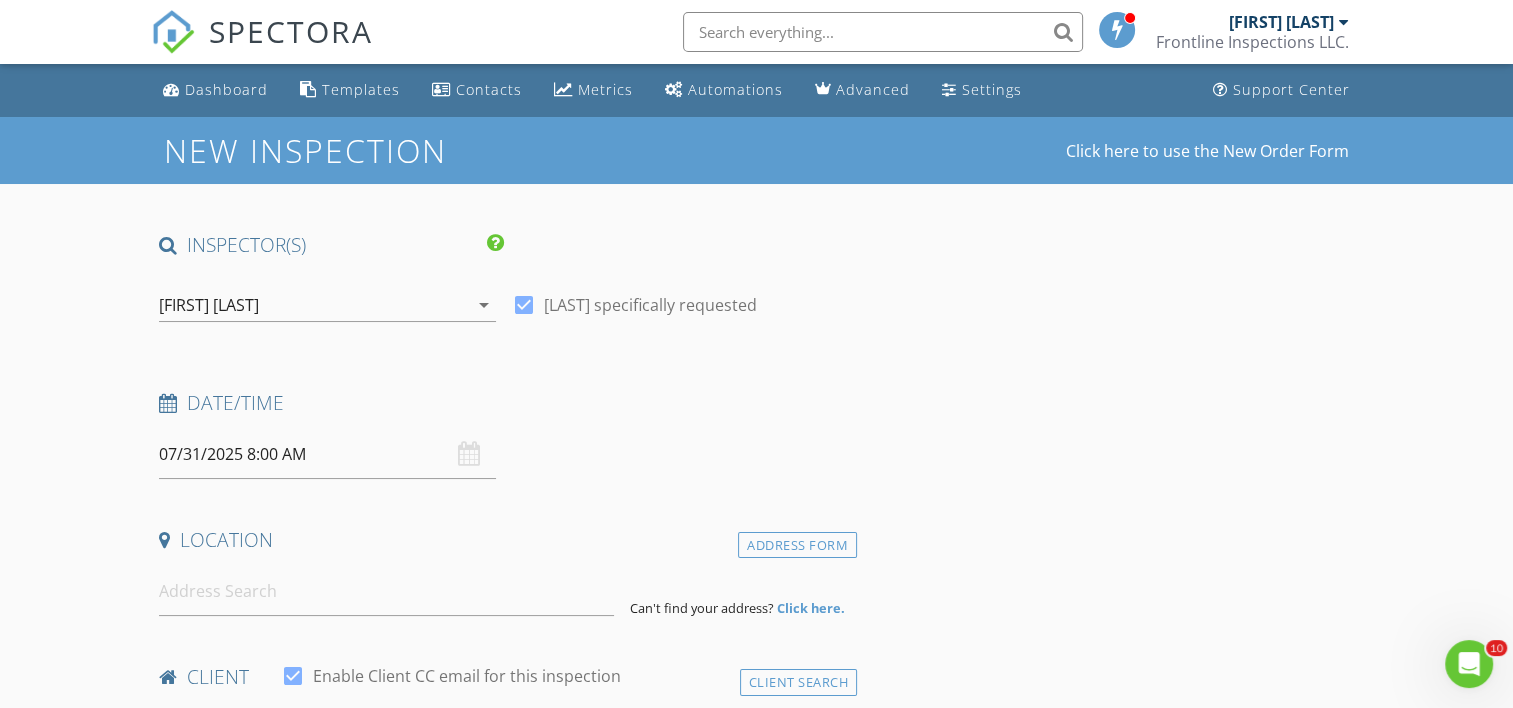 click on "07/31/2025 8:00 AM" at bounding box center [327, 454] 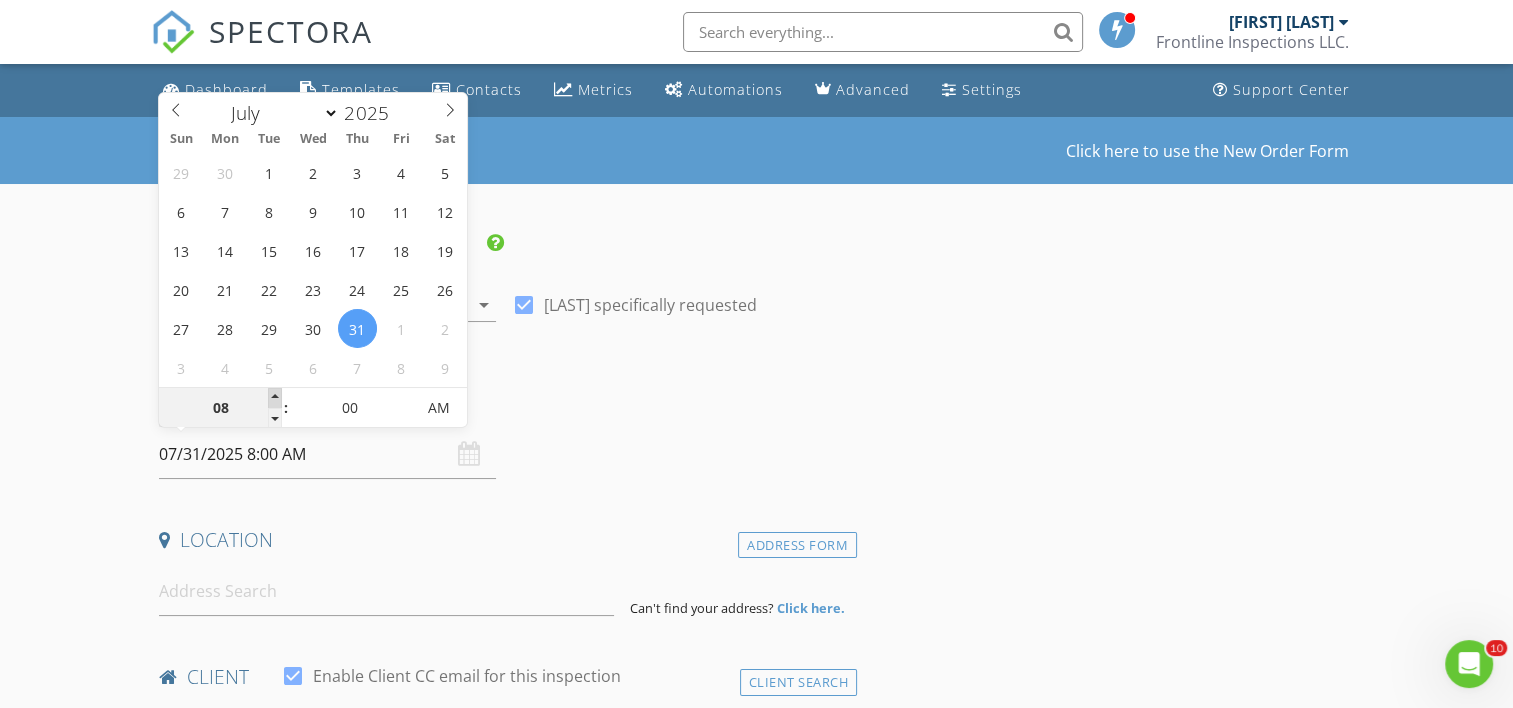 type on "09" 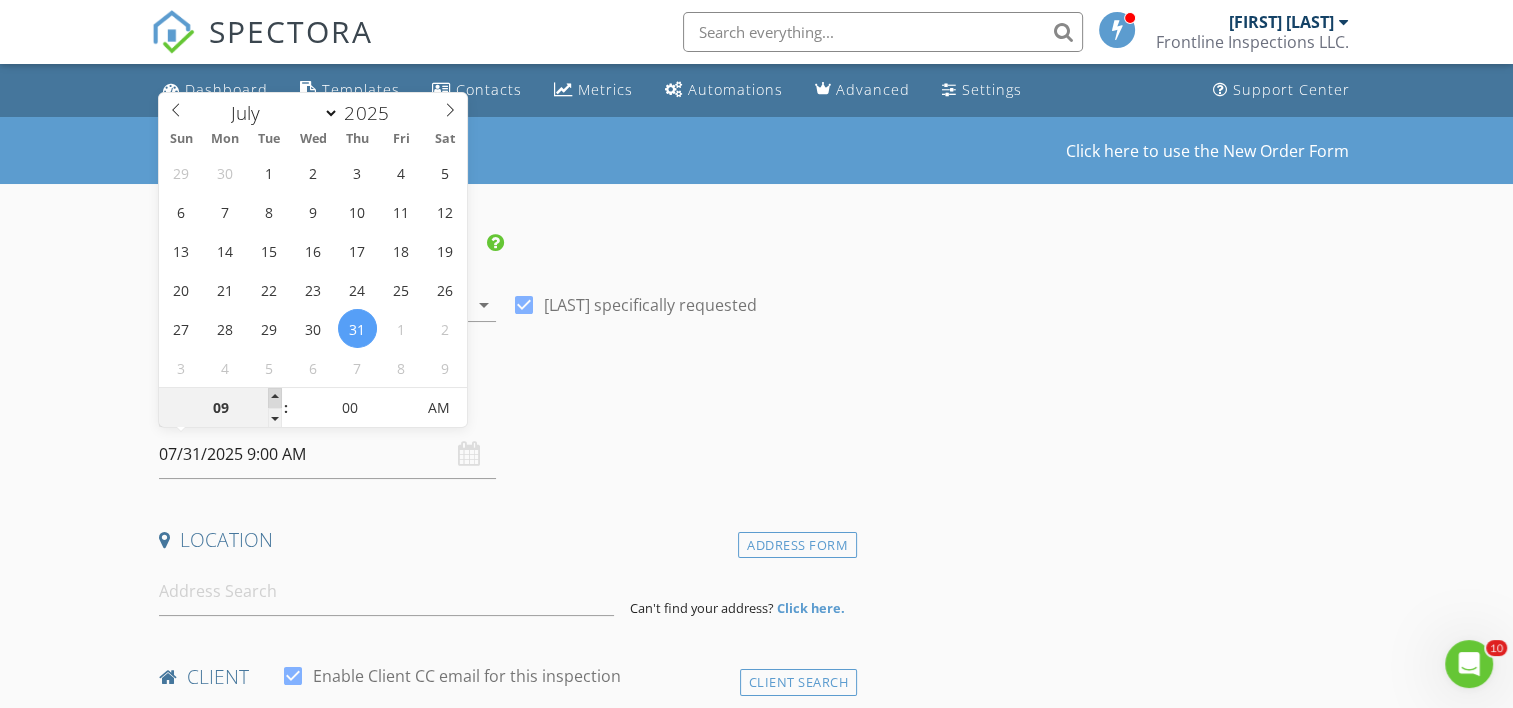click at bounding box center (275, 398) 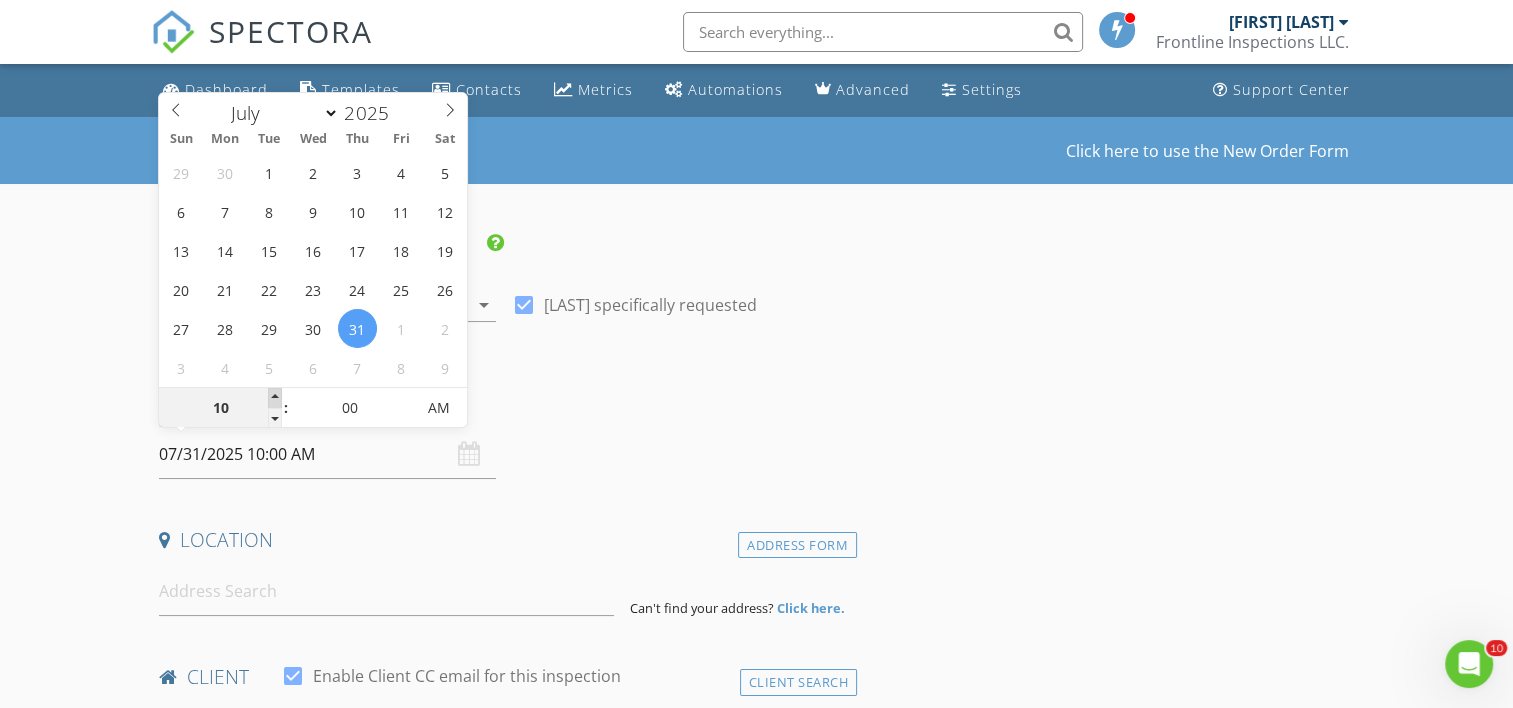 click at bounding box center (275, 398) 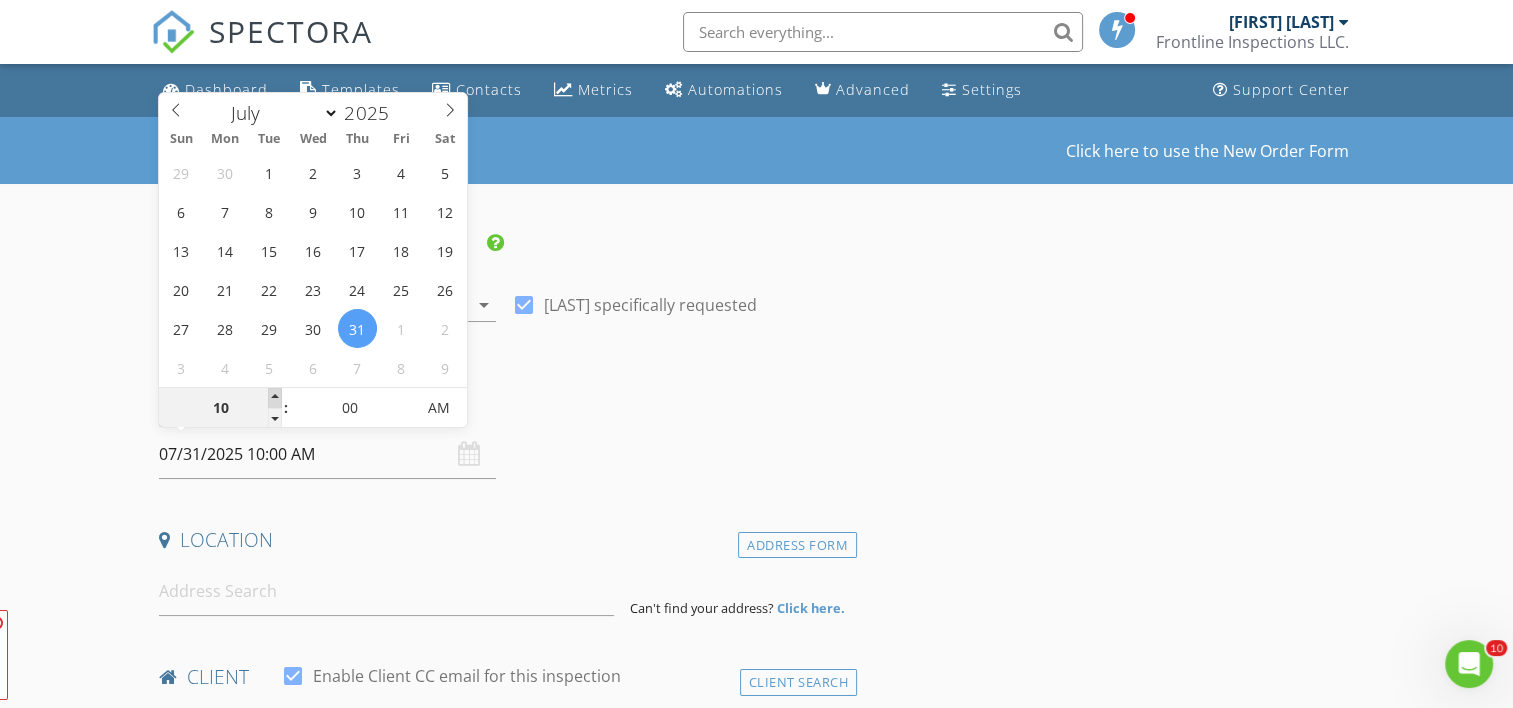 type on "11" 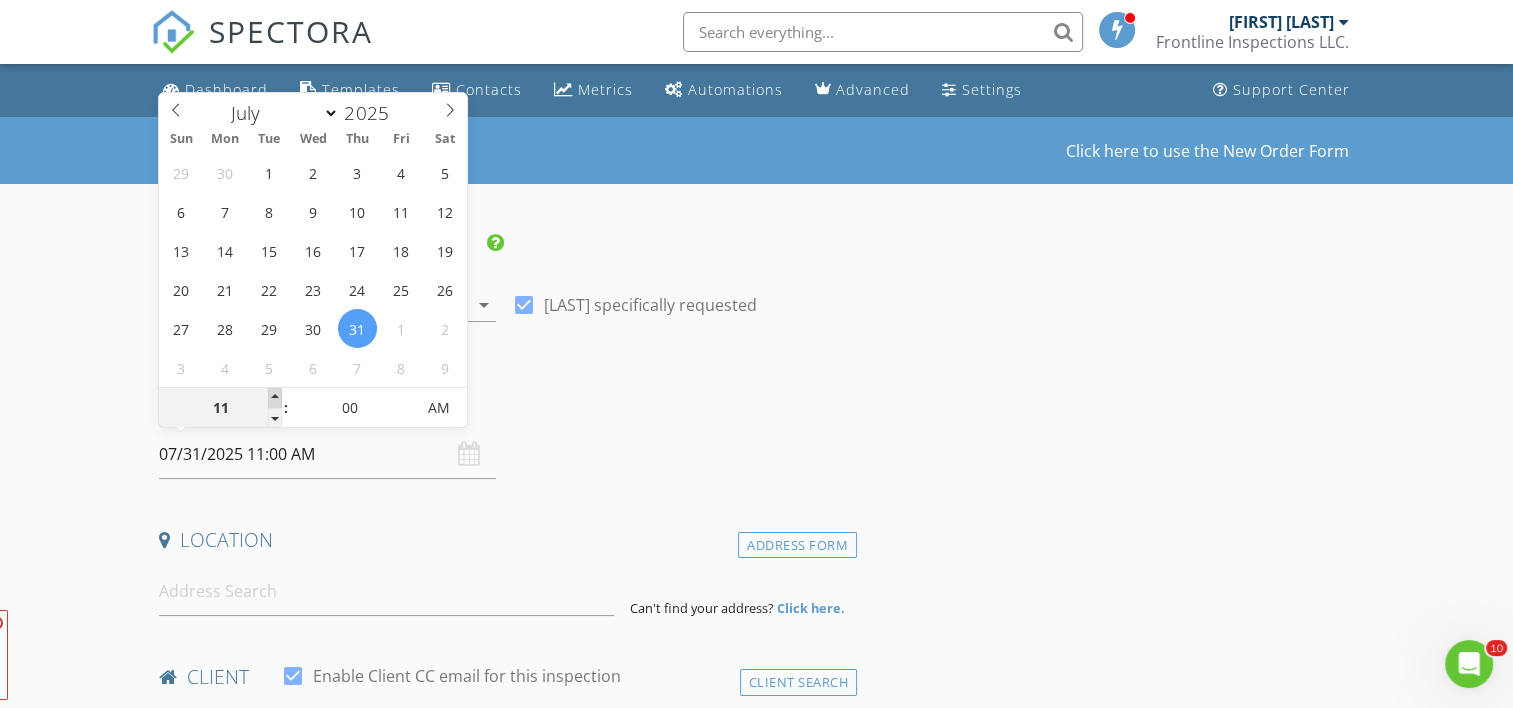 click at bounding box center [275, 398] 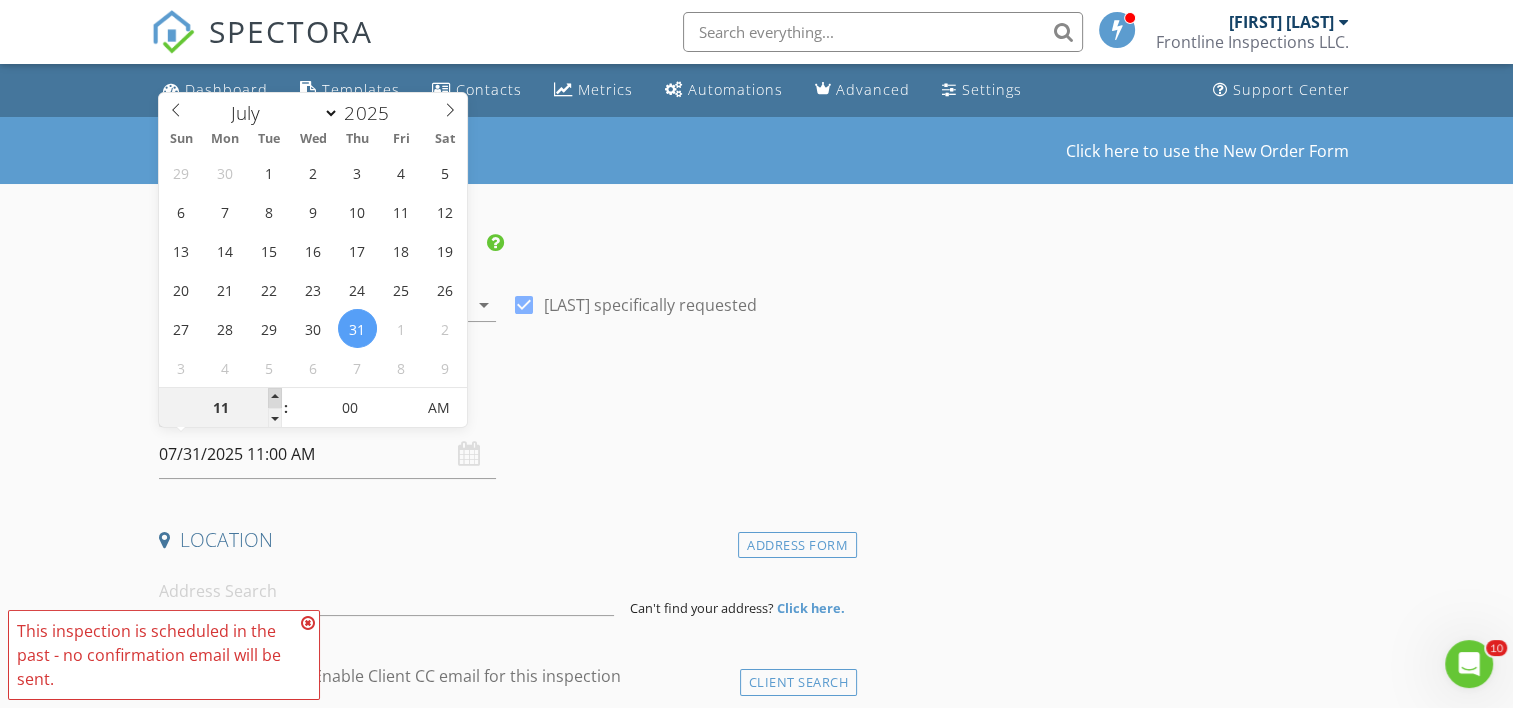 type on "12" 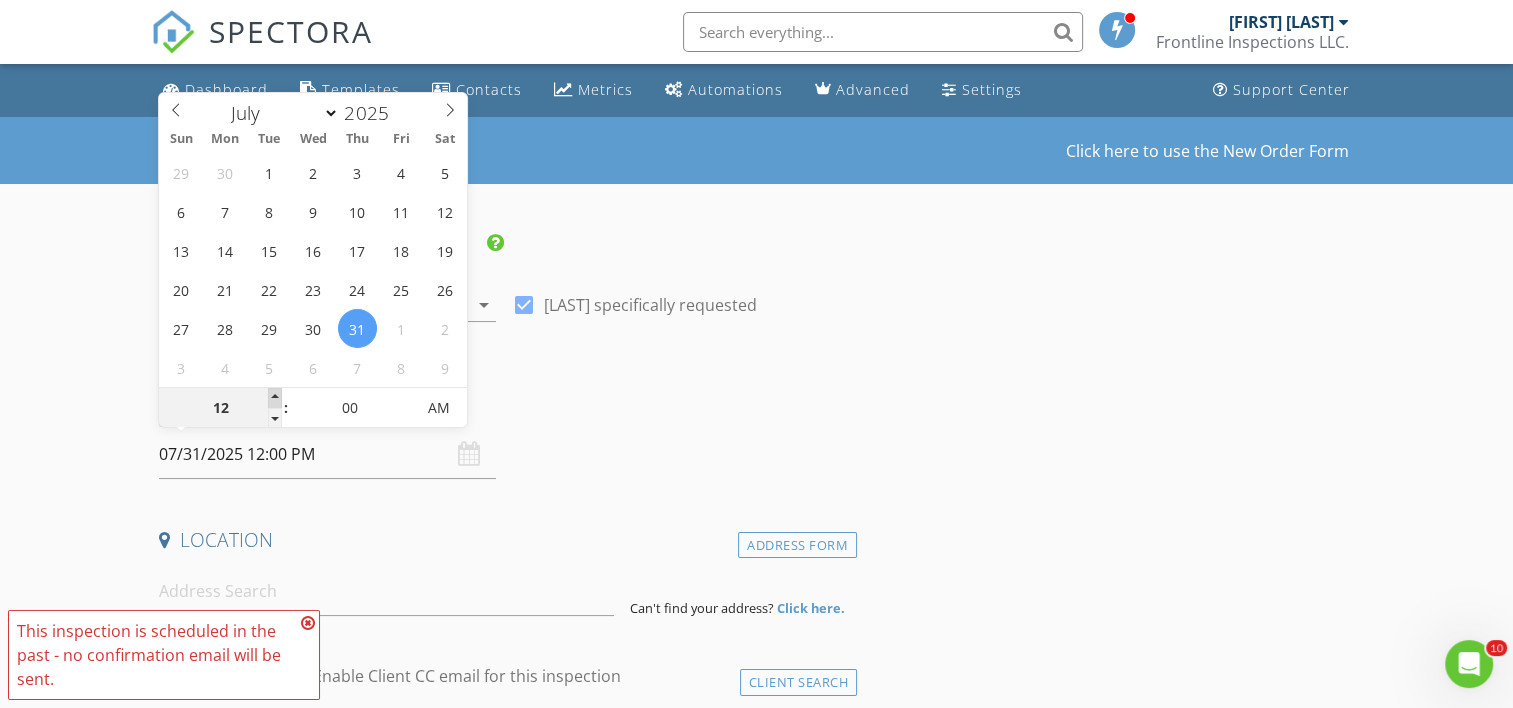 click at bounding box center (275, 398) 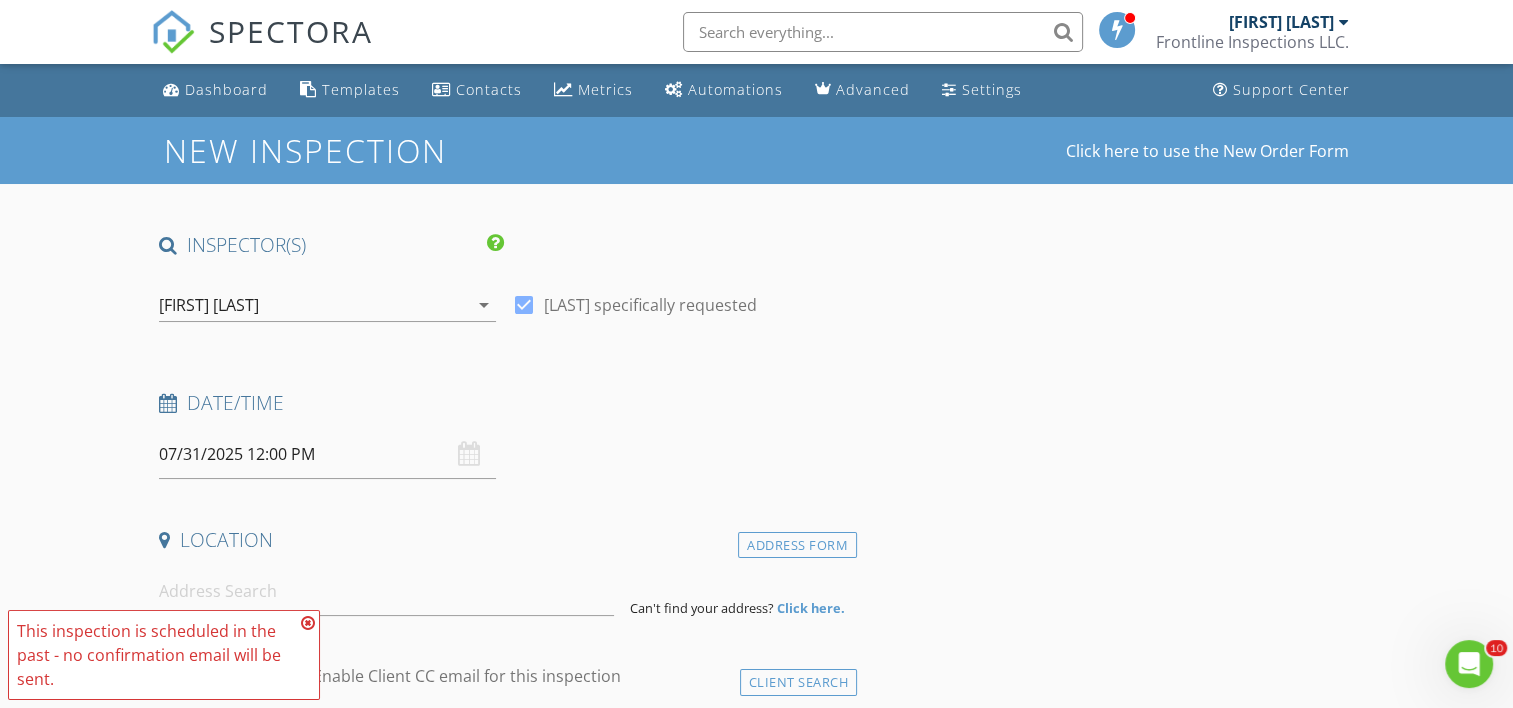 click at bounding box center (308, 623) 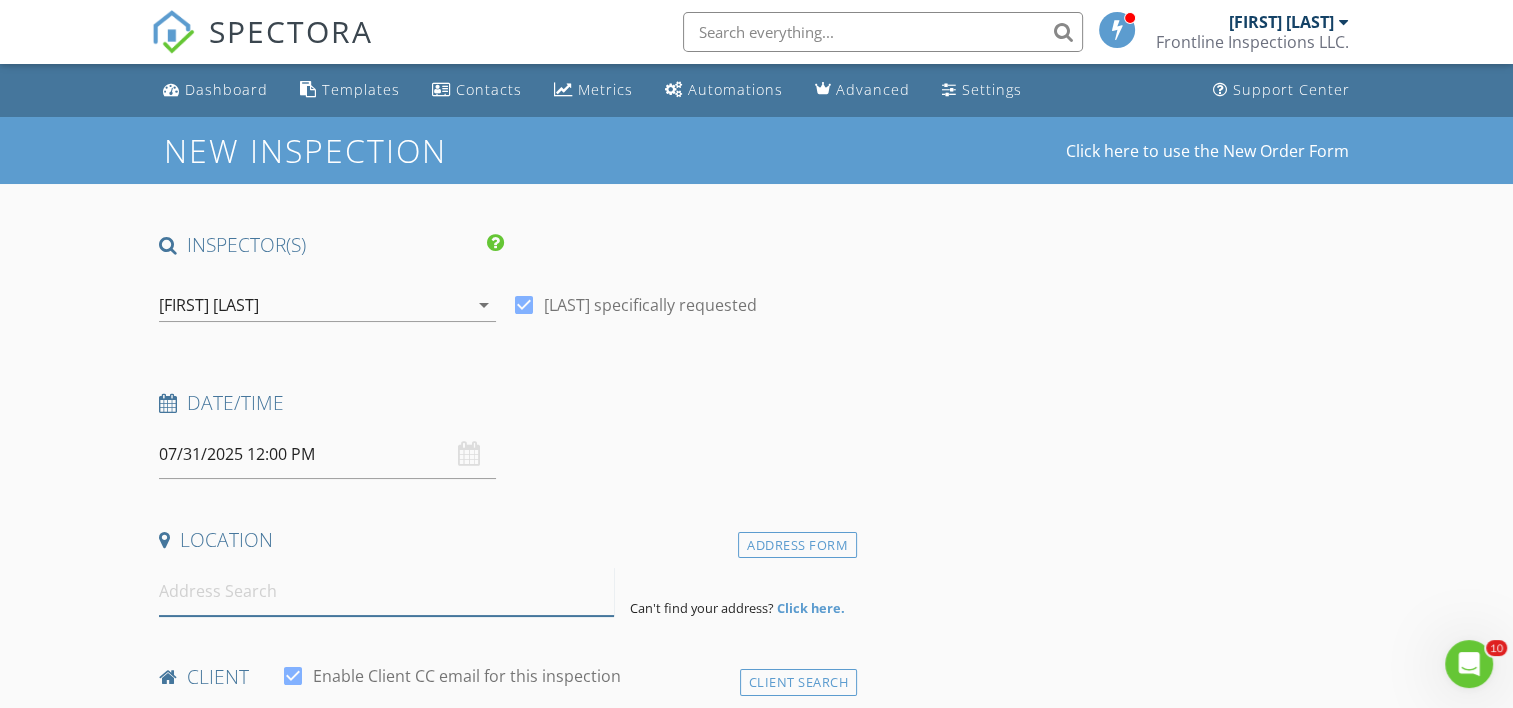 click at bounding box center [386, 591] 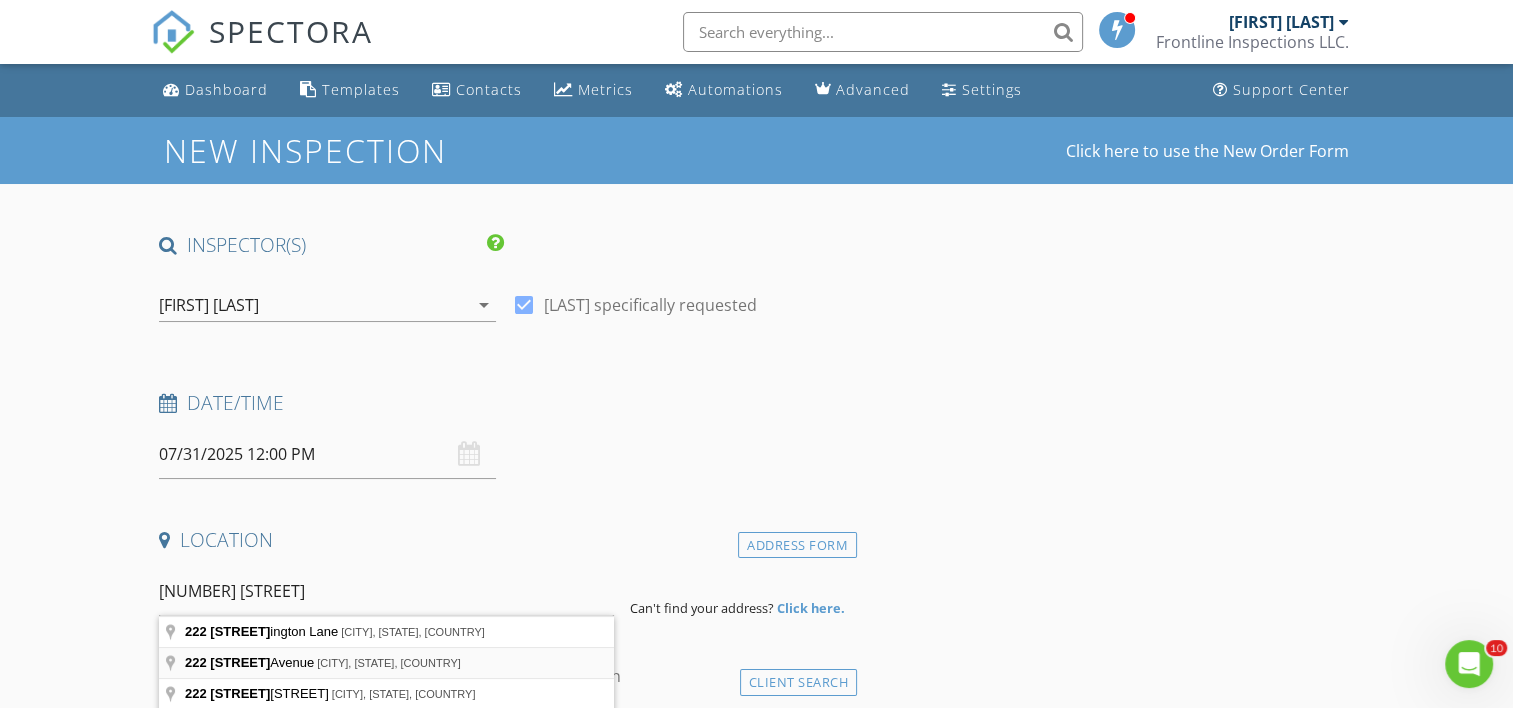type on "222 Herr Avenue, Martin, ND, USA" 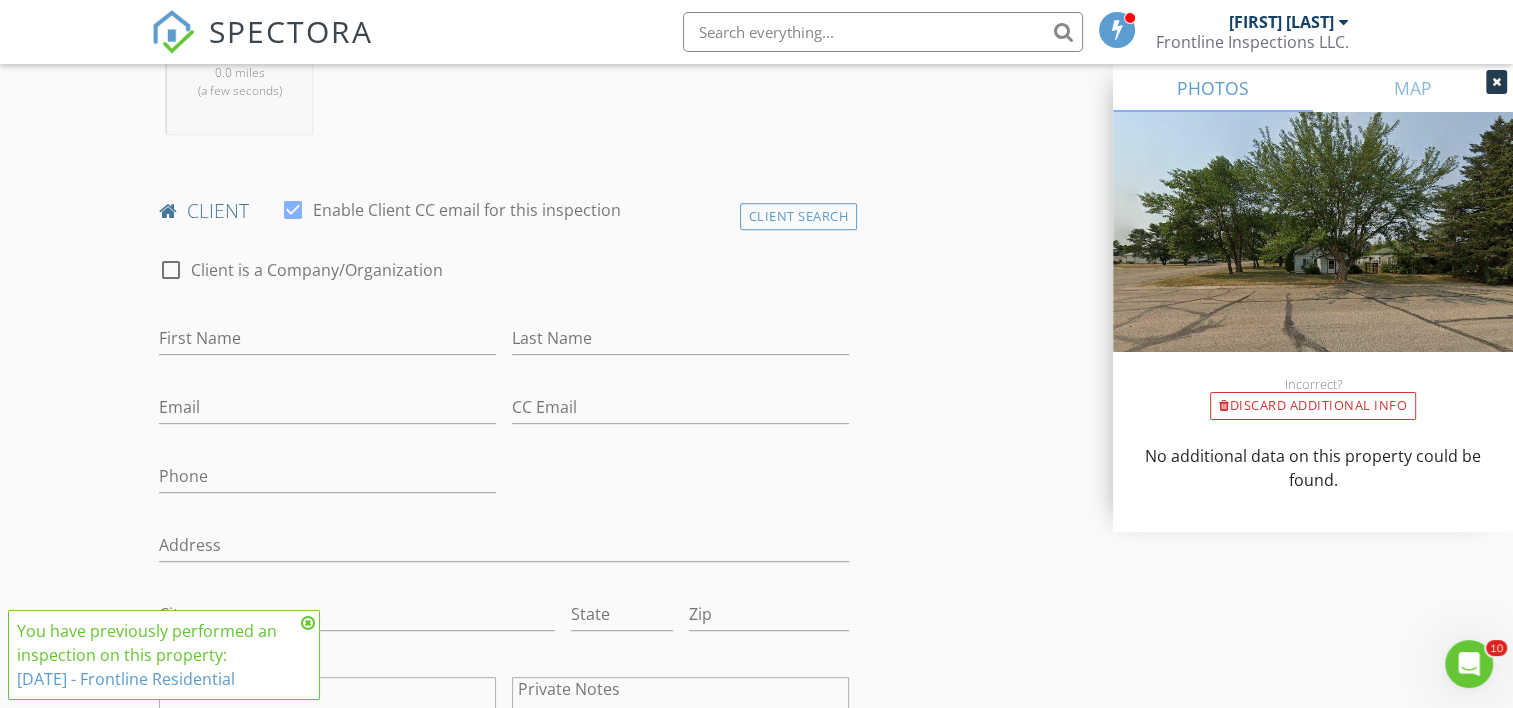scroll, scrollTop: 900, scrollLeft: 0, axis: vertical 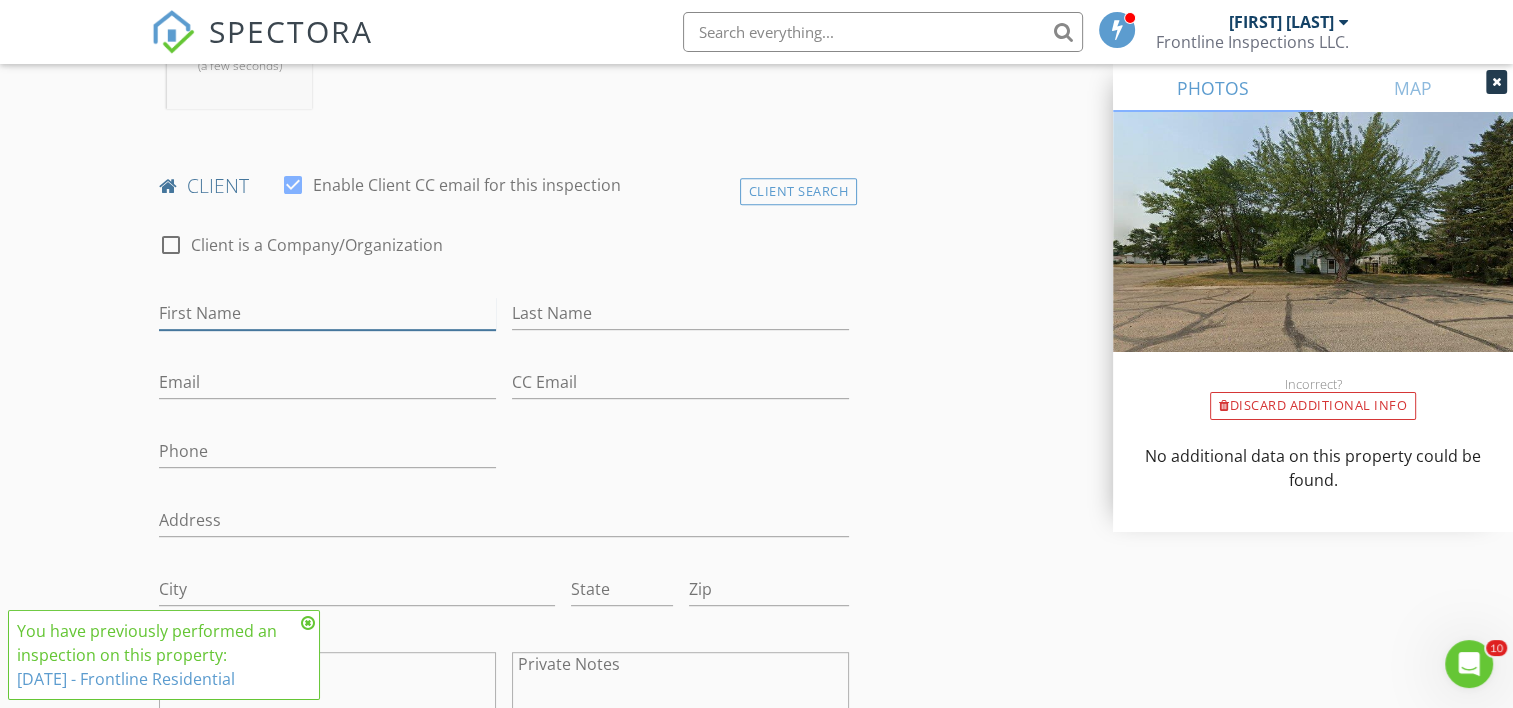 click on "First Name" at bounding box center [327, 313] 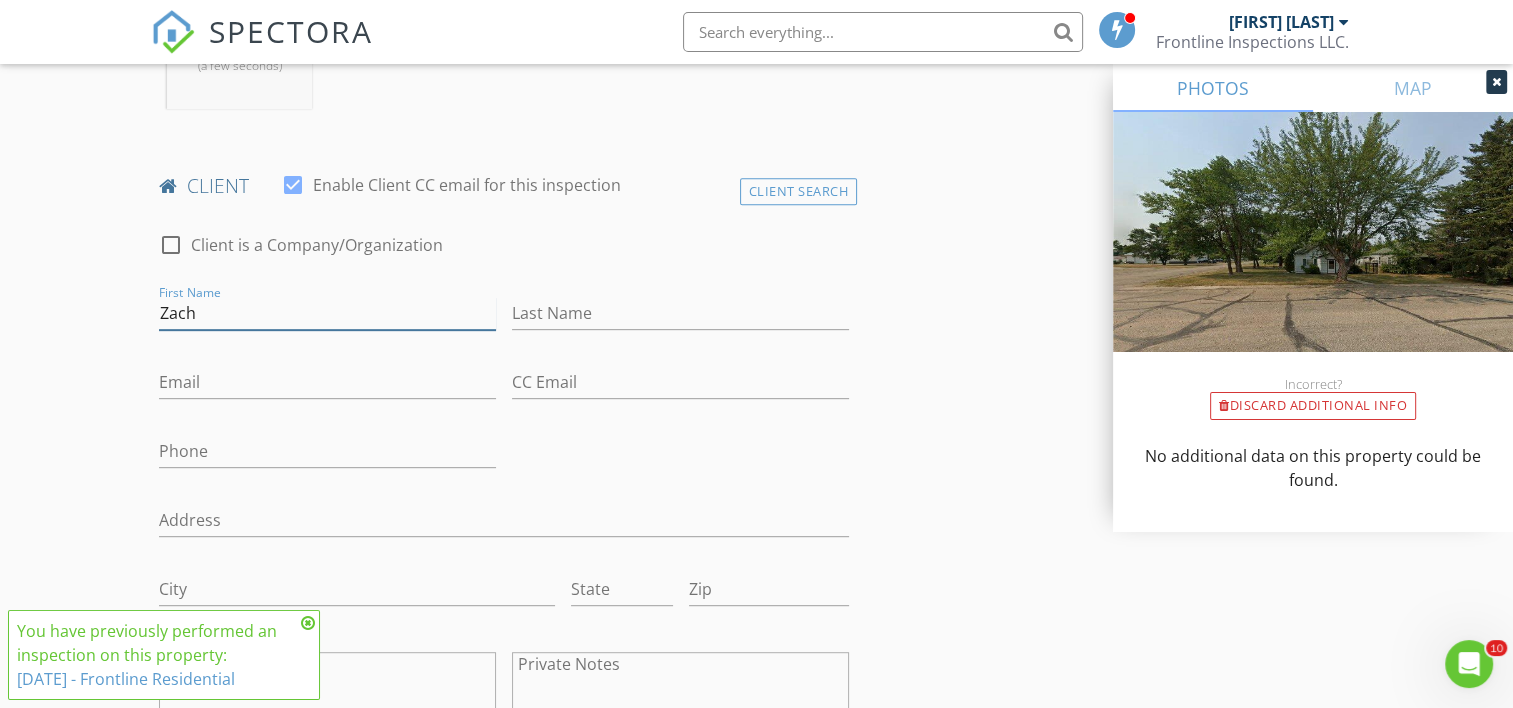 type on "Zach" 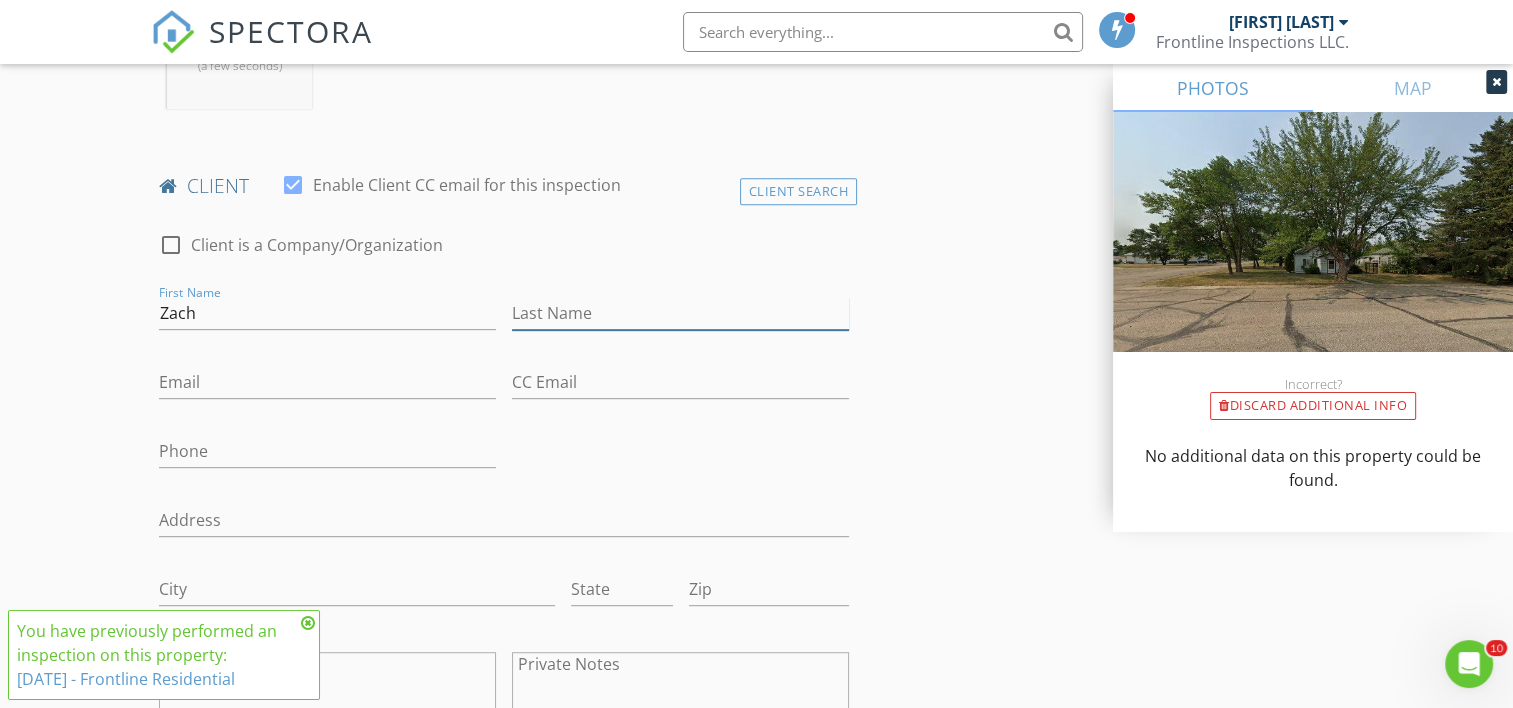 click on "Last Name" at bounding box center [680, 313] 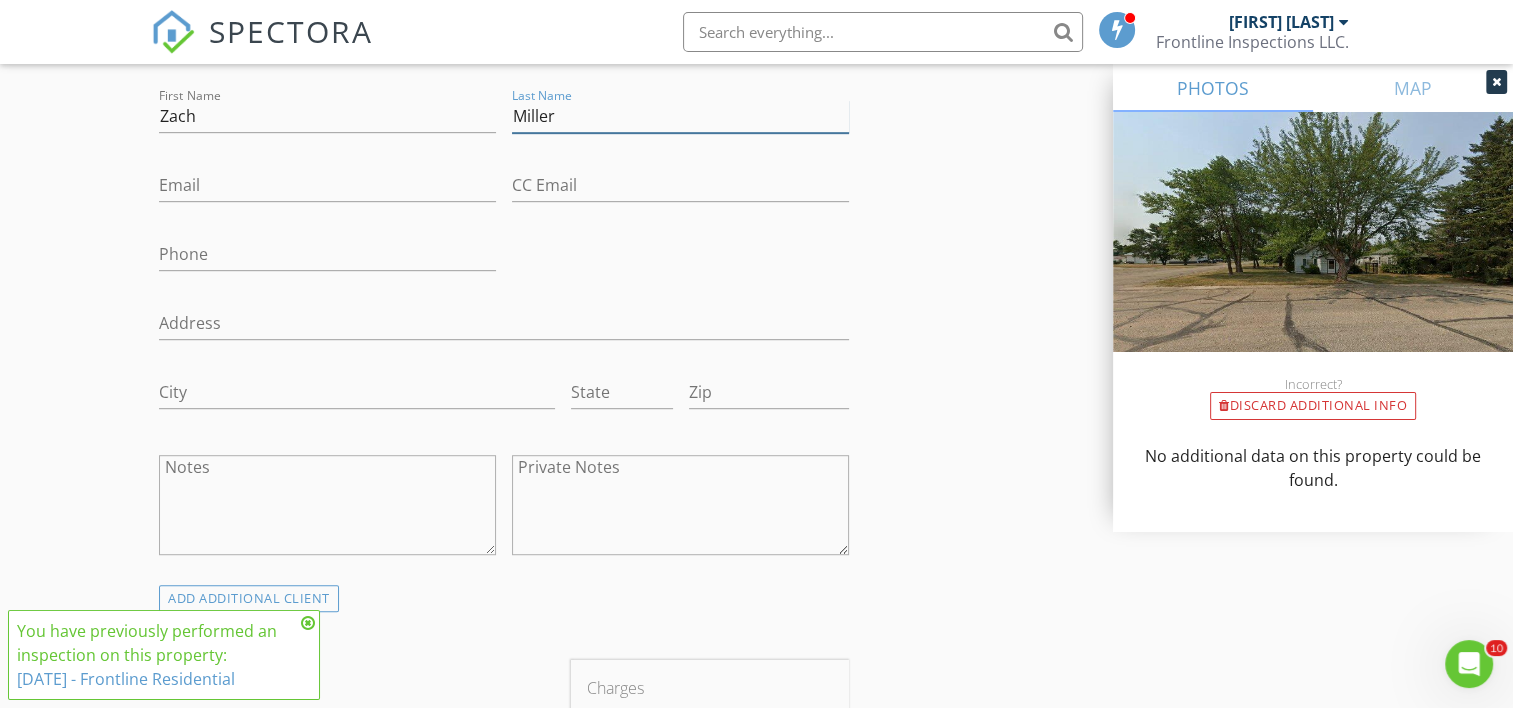 scroll, scrollTop: 1100, scrollLeft: 0, axis: vertical 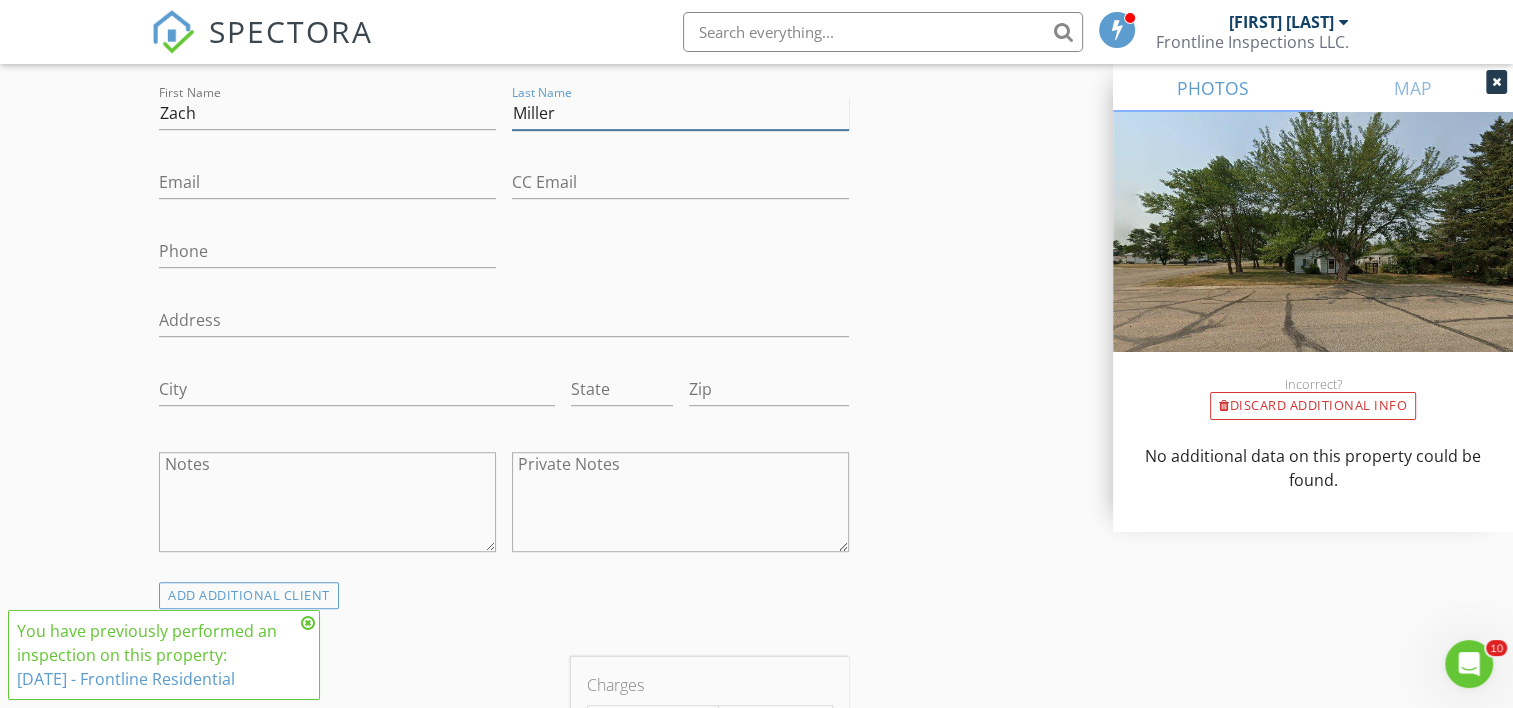 type on "Miller" 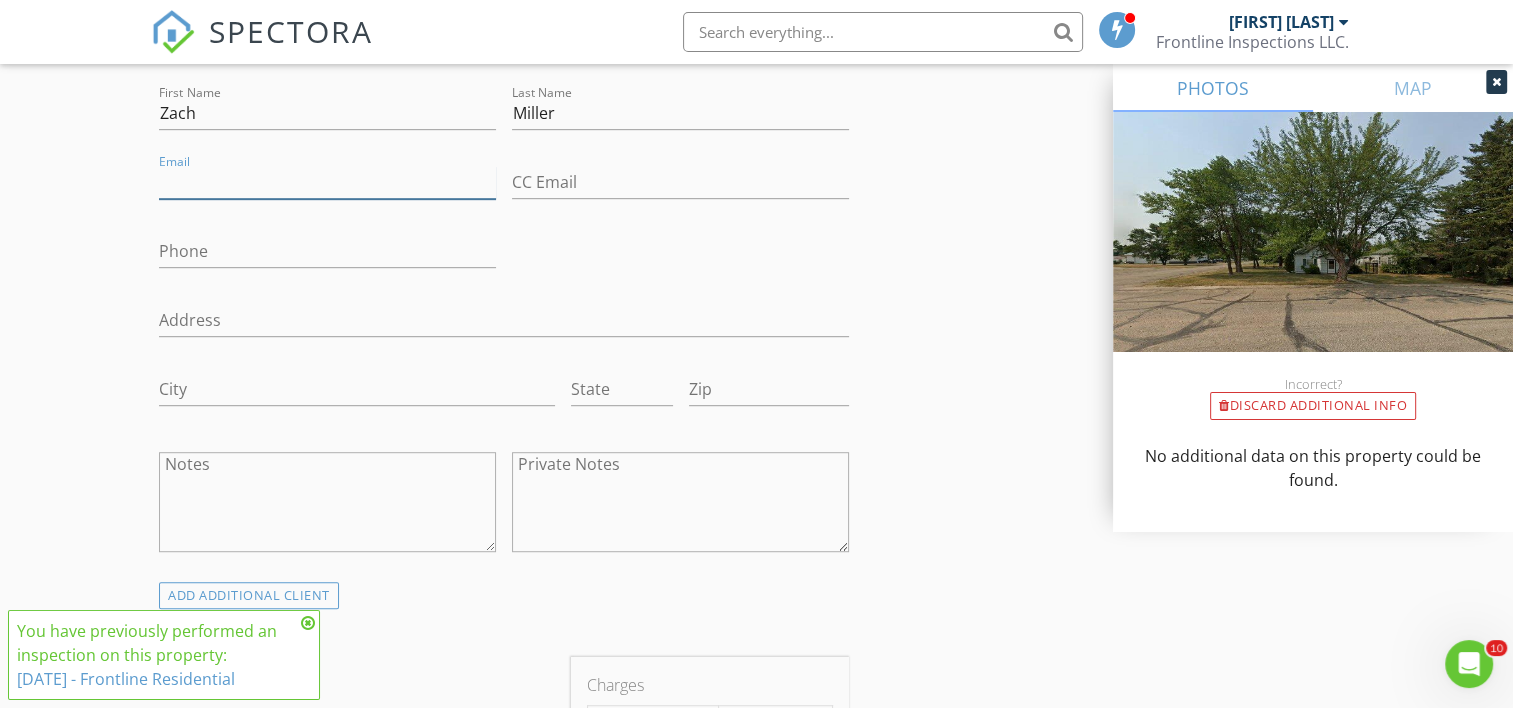 click on "Email" at bounding box center [327, 182] 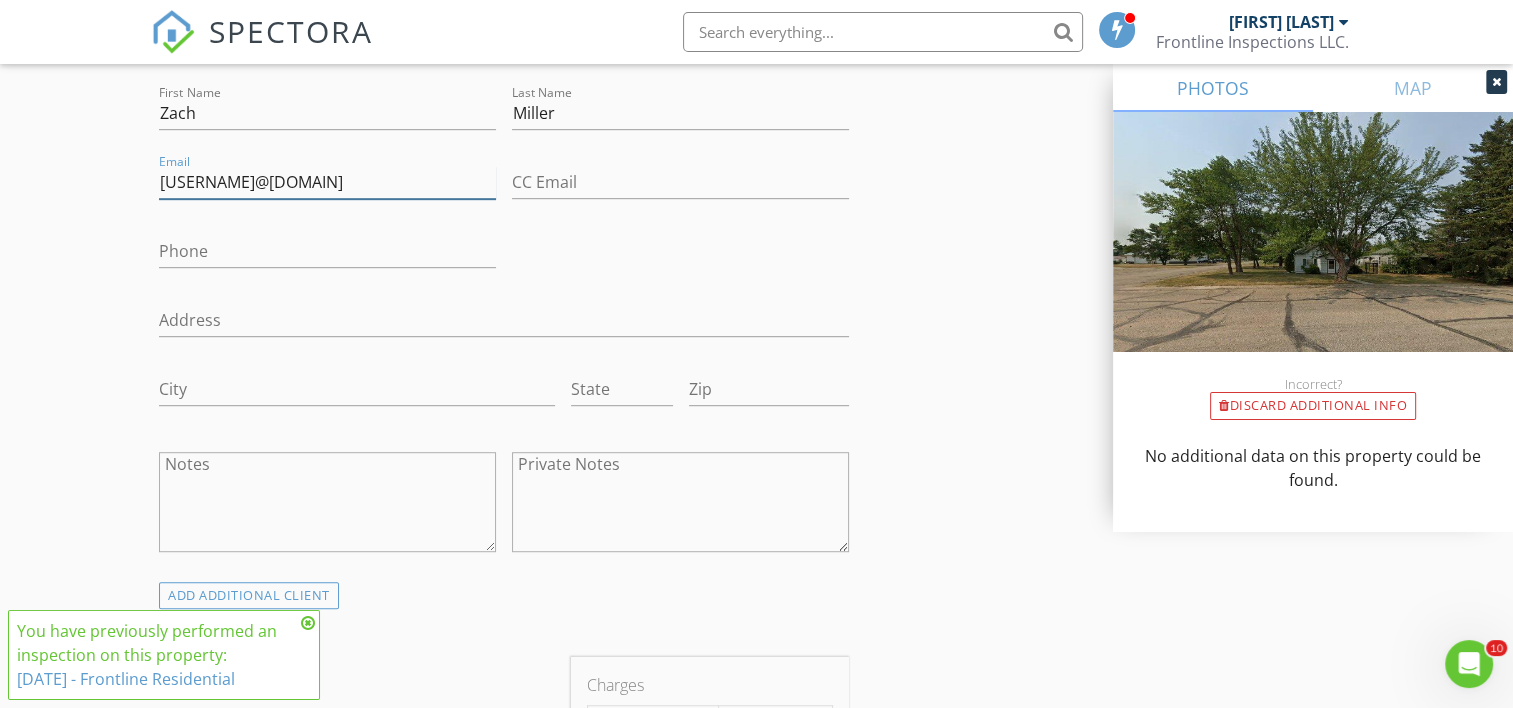 type on "Zacharymiller0@gmail.com" 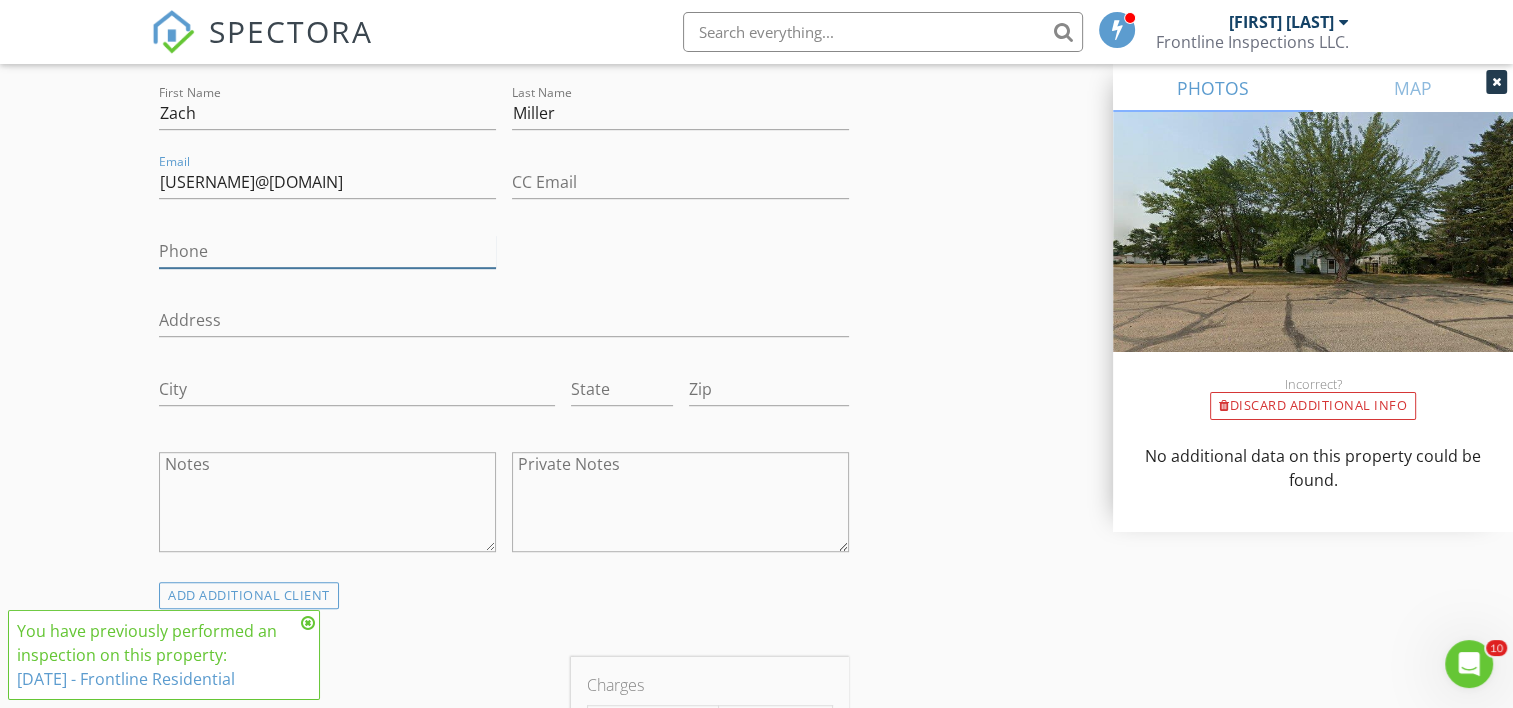 click on "Phone" at bounding box center [327, 251] 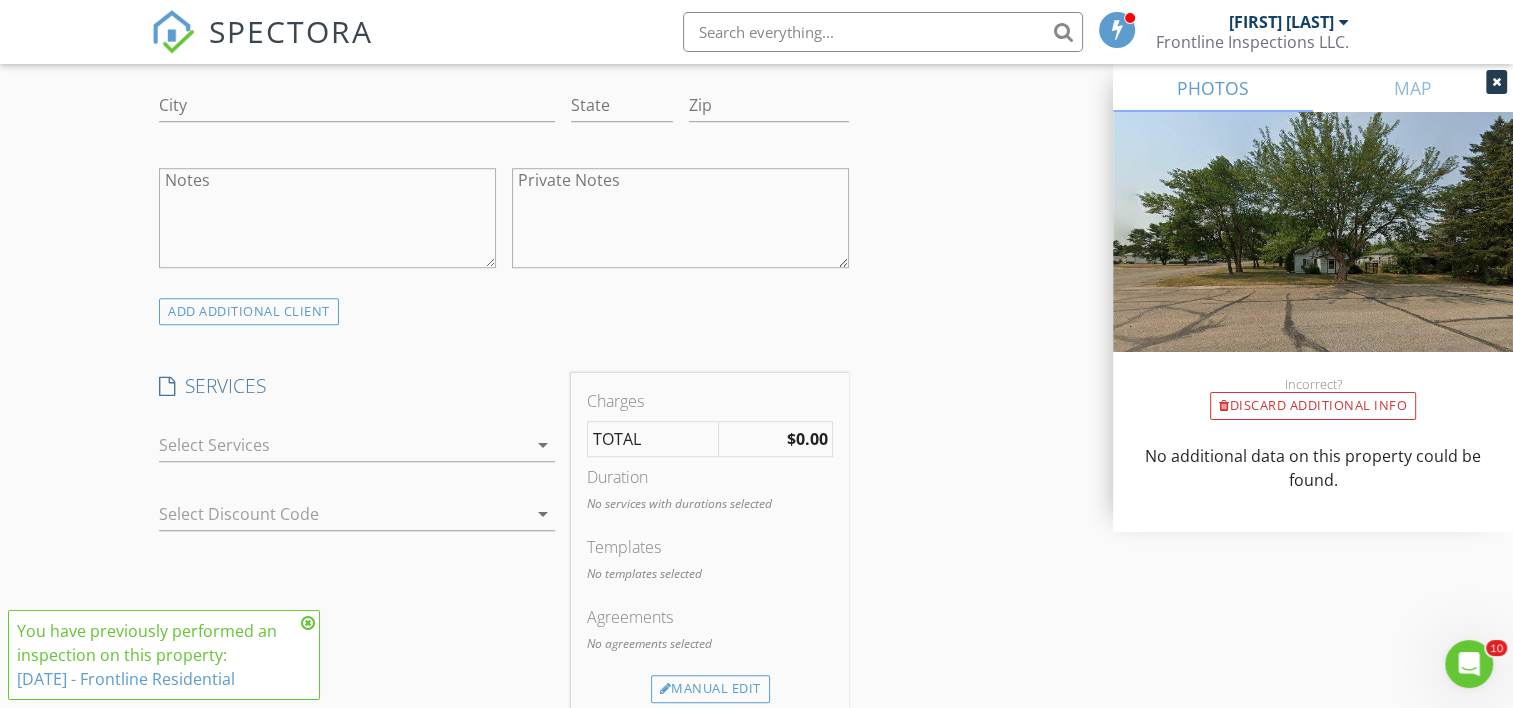 scroll, scrollTop: 1400, scrollLeft: 0, axis: vertical 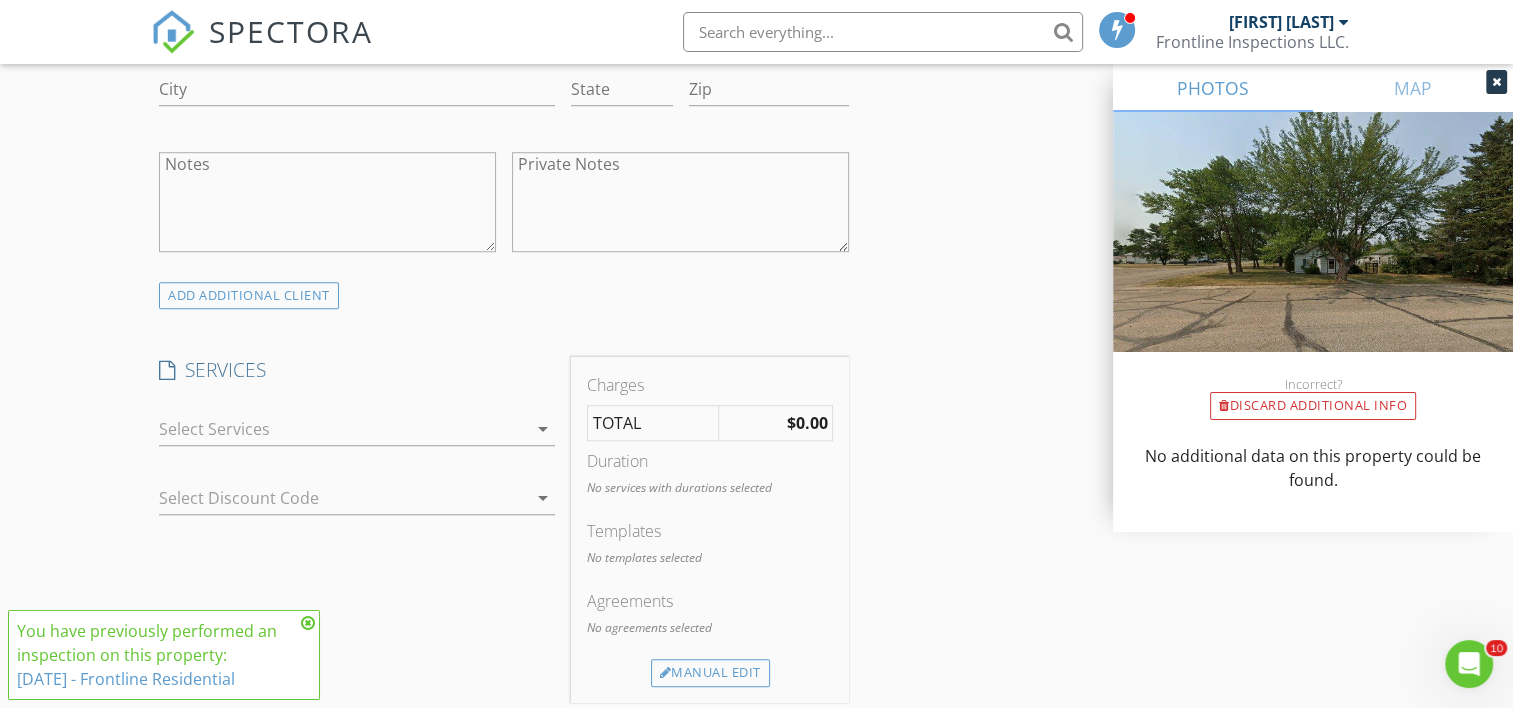type on "[PHONE]" 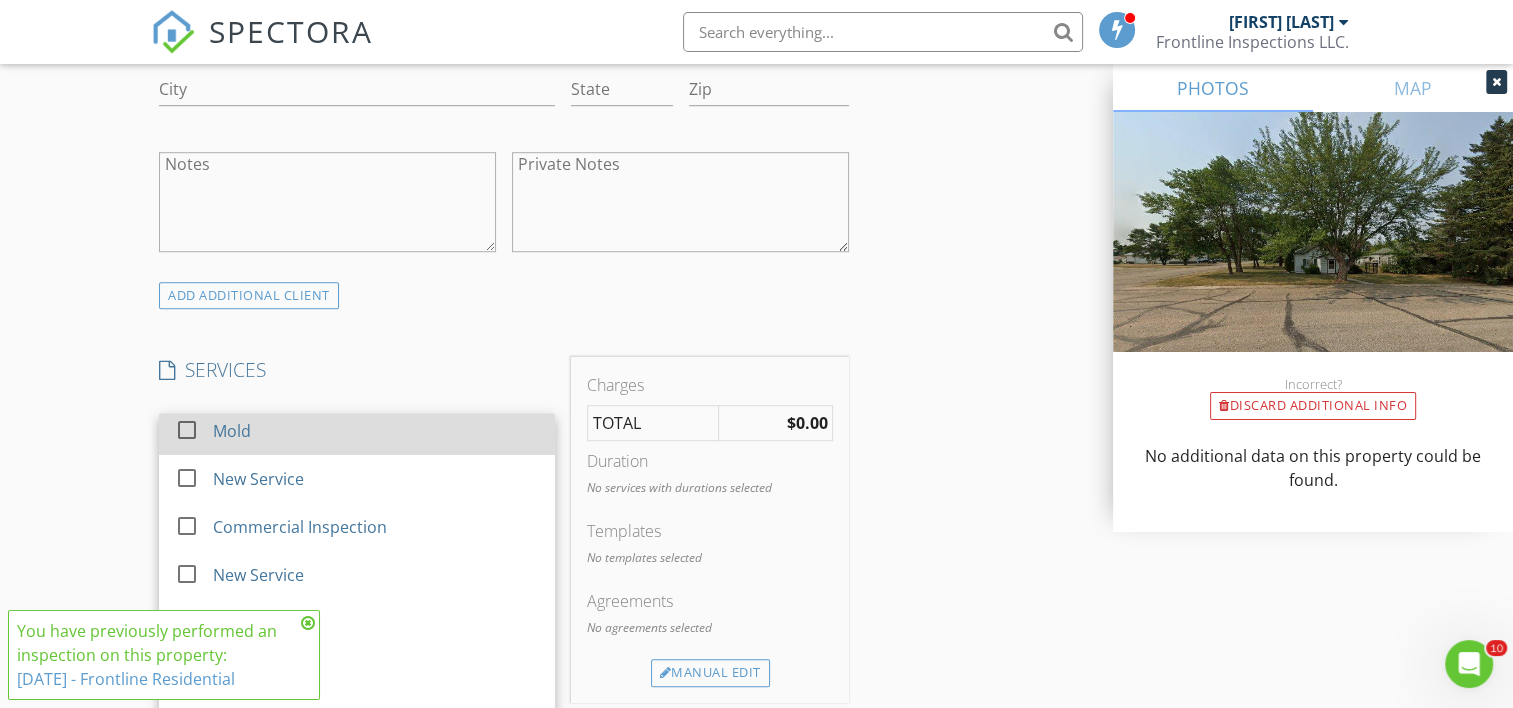 scroll, scrollTop: 84, scrollLeft: 0, axis: vertical 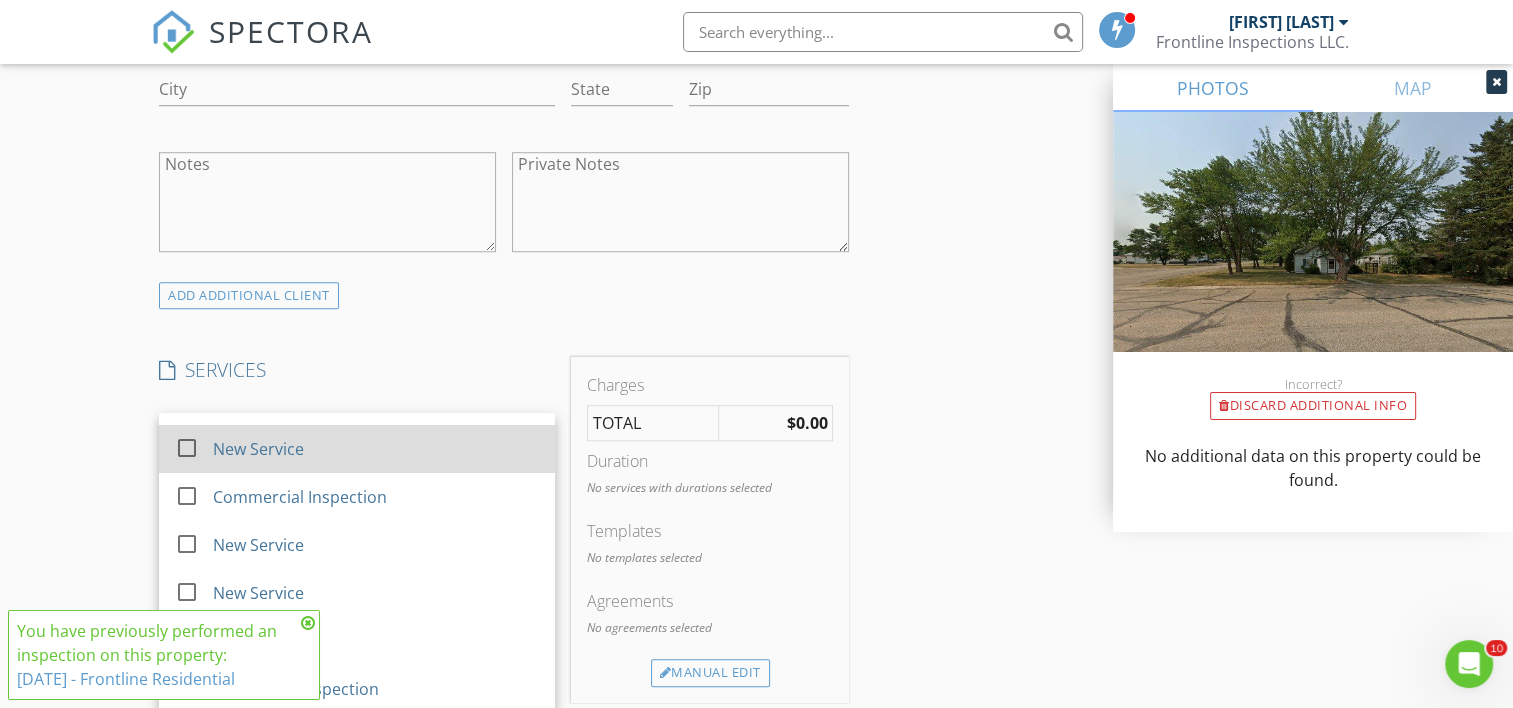 drag, startPoint x: 176, startPoint y: 463, endPoint x: 188, endPoint y: 472, distance: 15 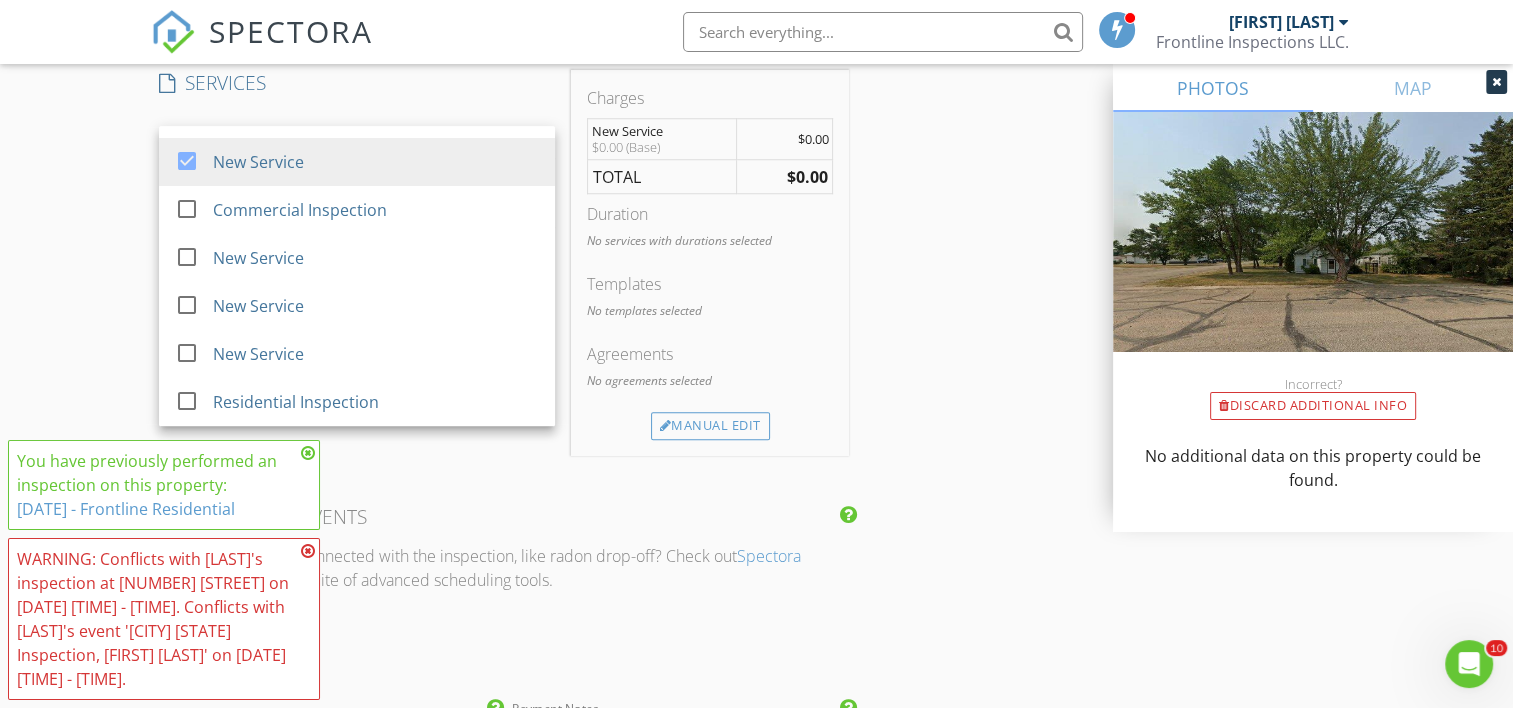 scroll, scrollTop: 1700, scrollLeft: 0, axis: vertical 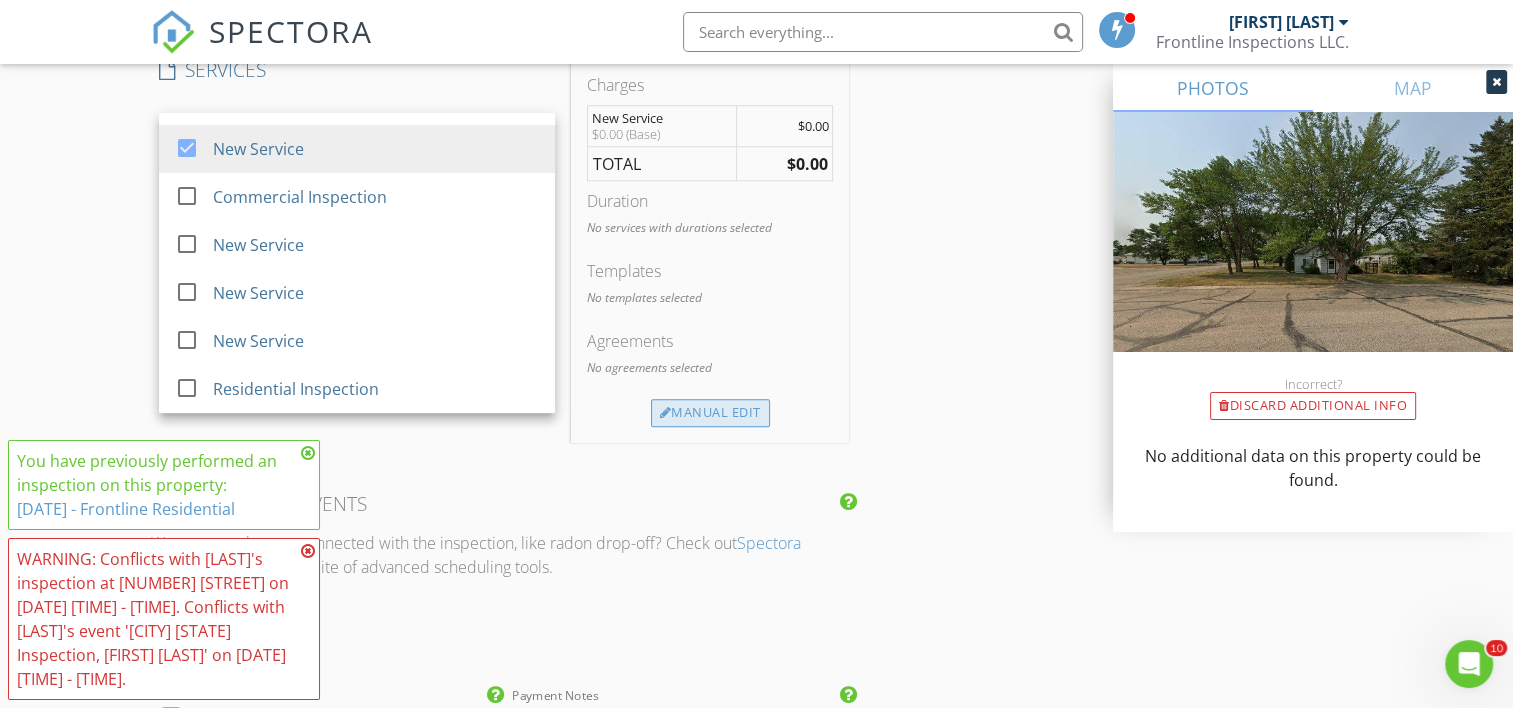 click on "Manual Edit" at bounding box center (710, 413) 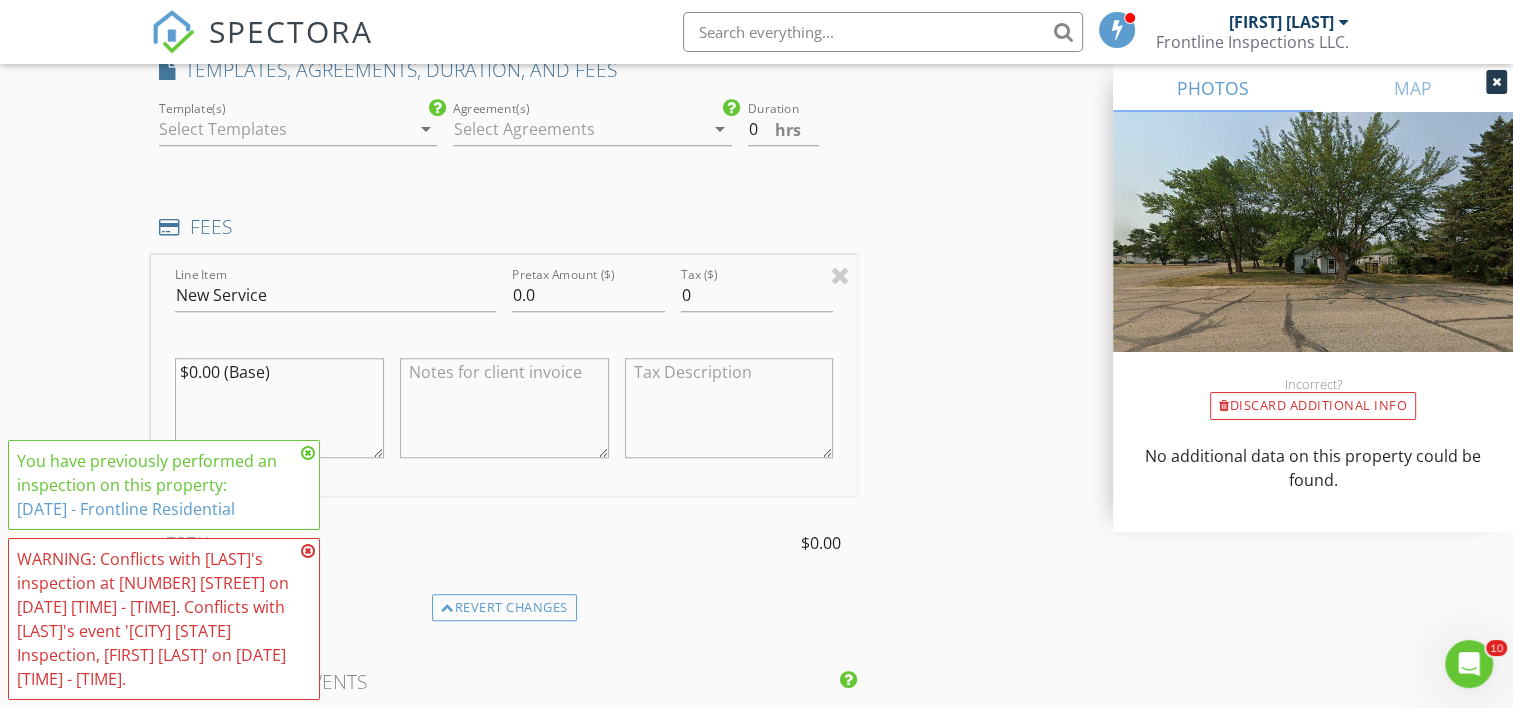 click at bounding box center [308, 551] 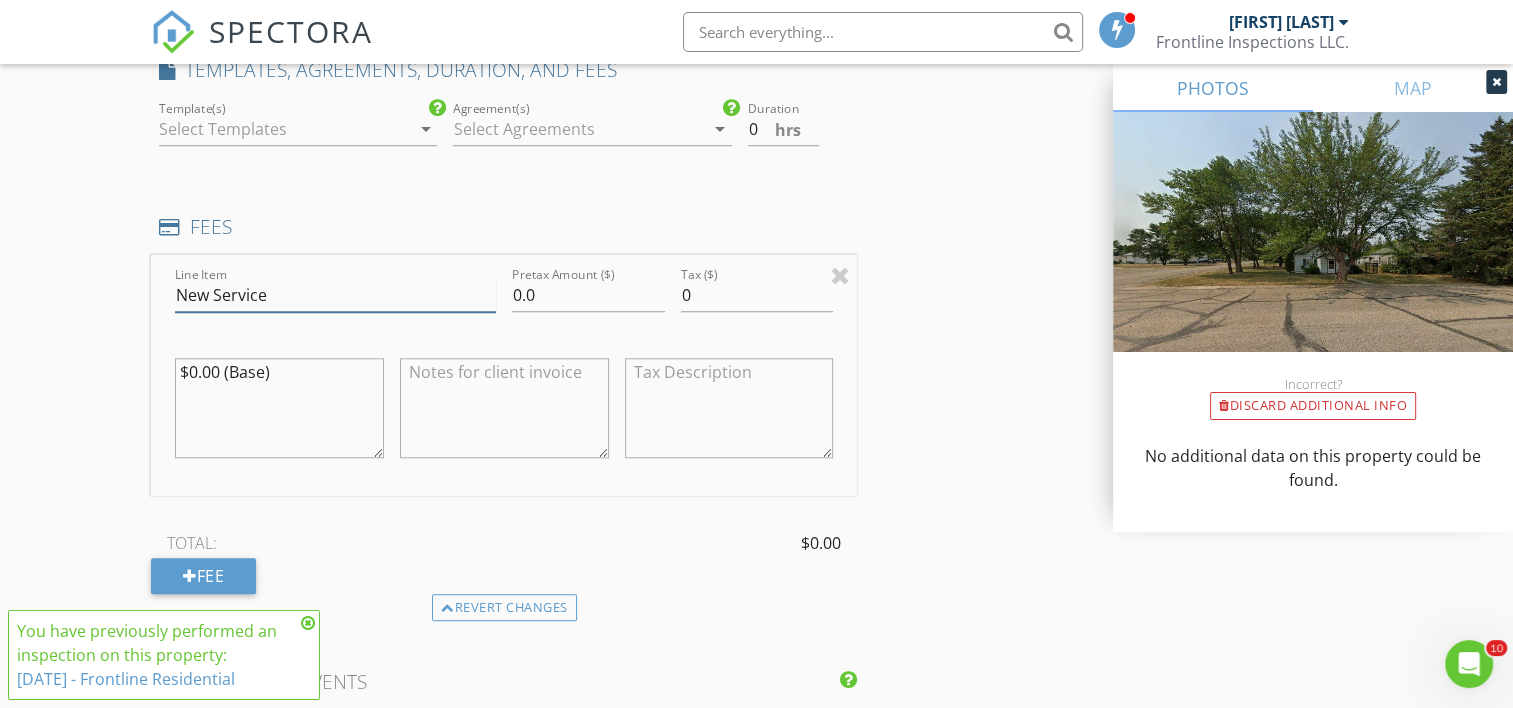 click on "New Service" at bounding box center (335, 295) 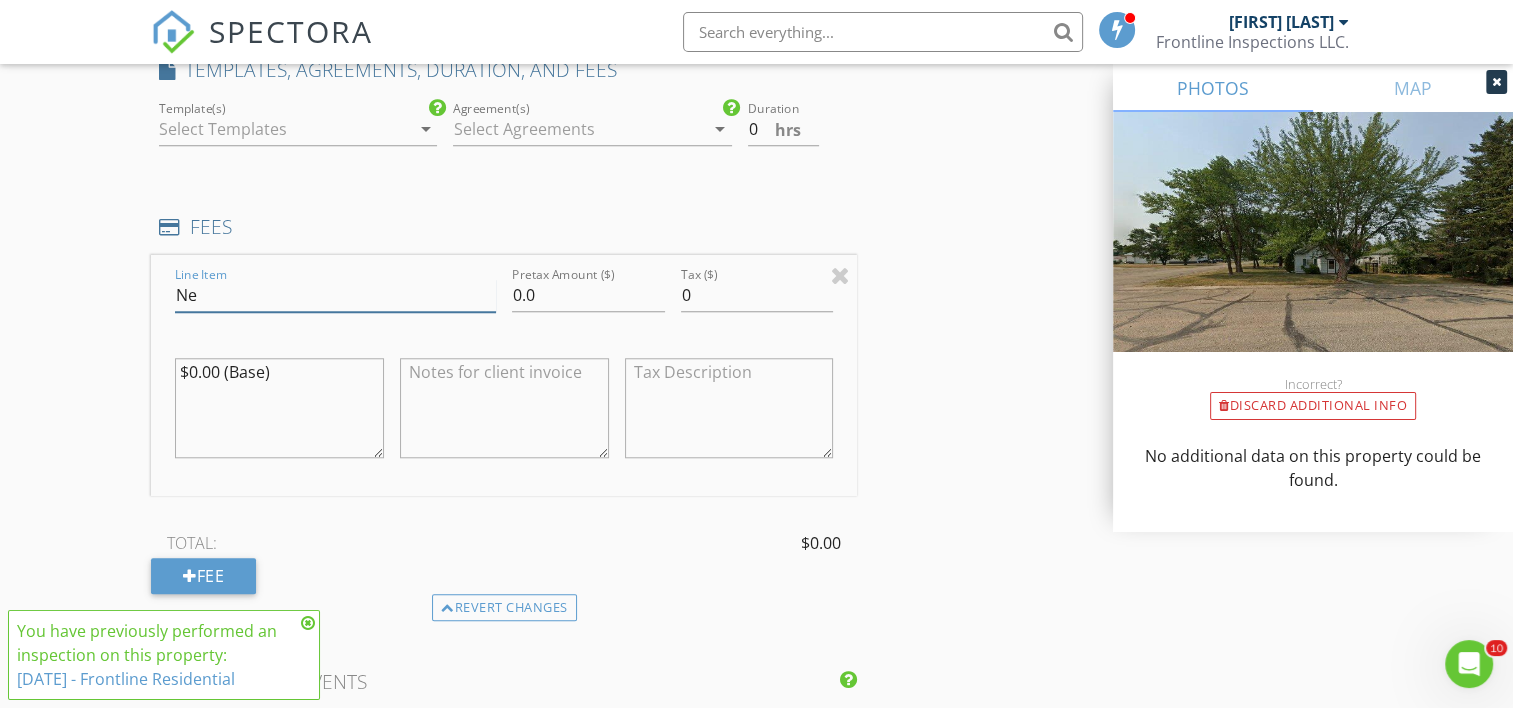type on "N" 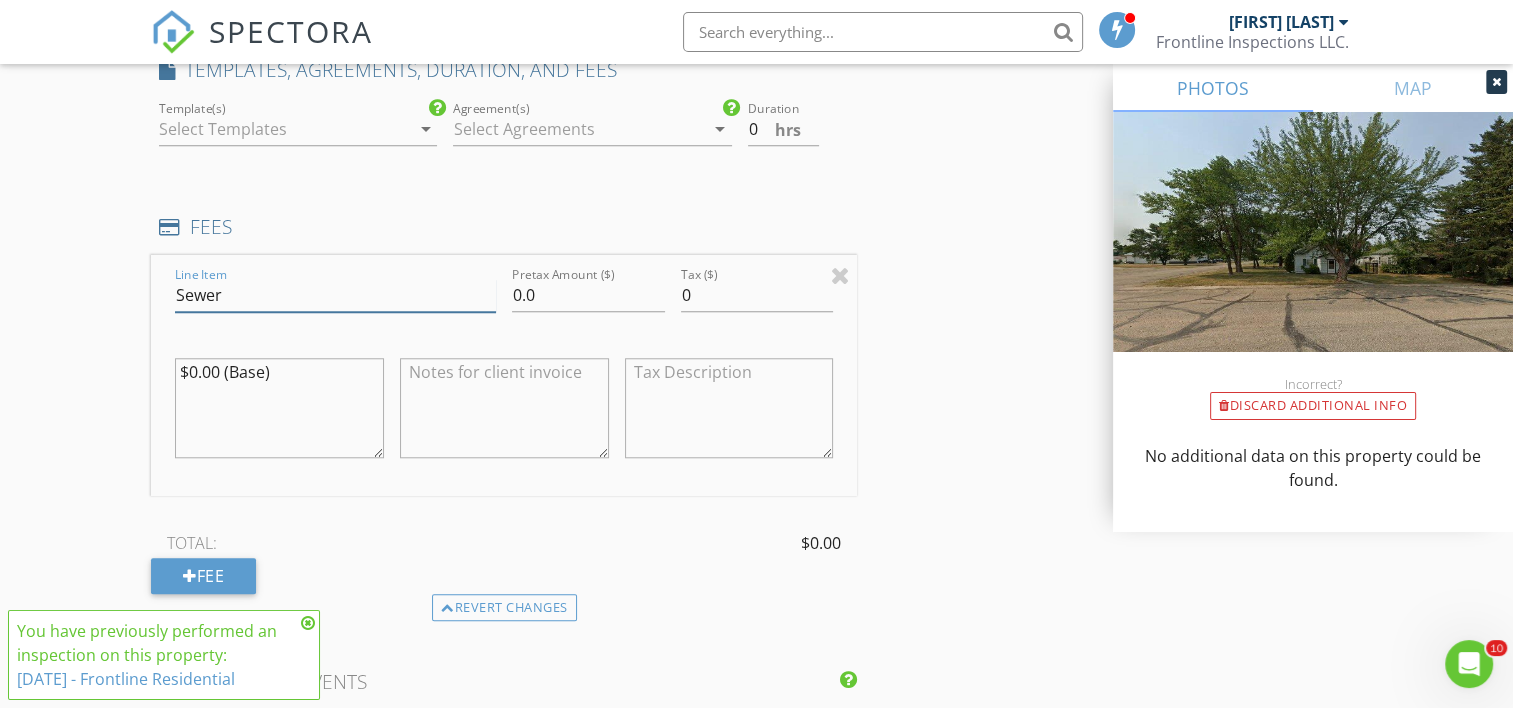 type on "Sewer Scope" 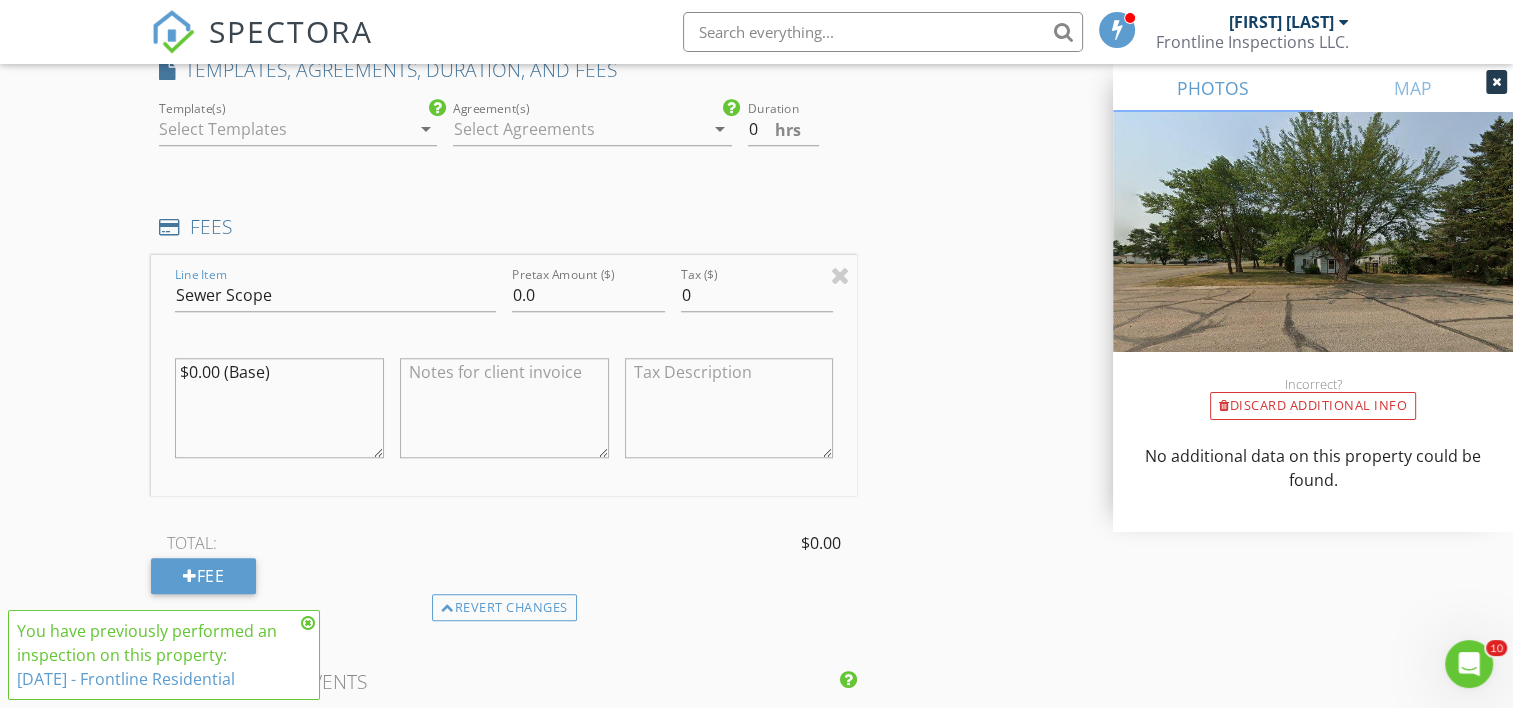 click at bounding box center (284, 129) 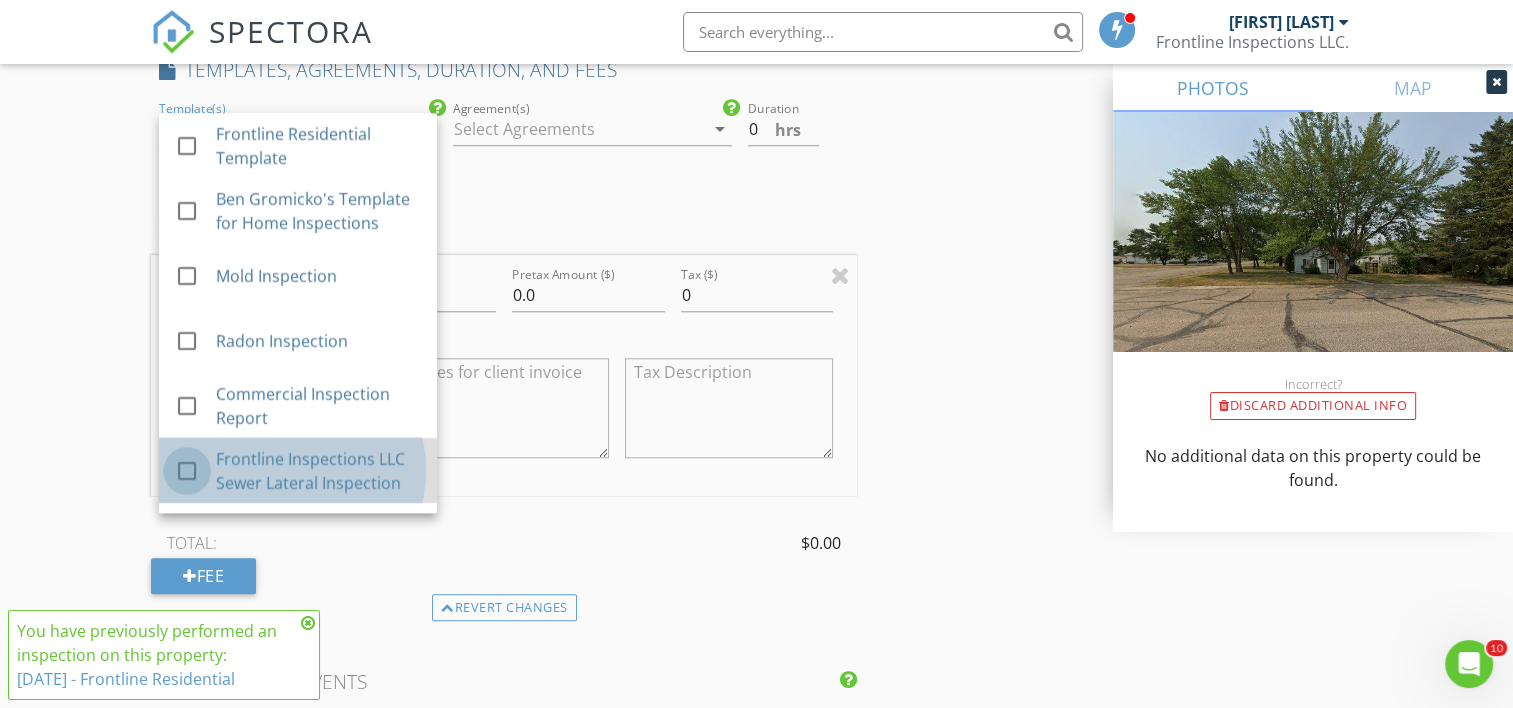 click at bounding box center (187, 471) 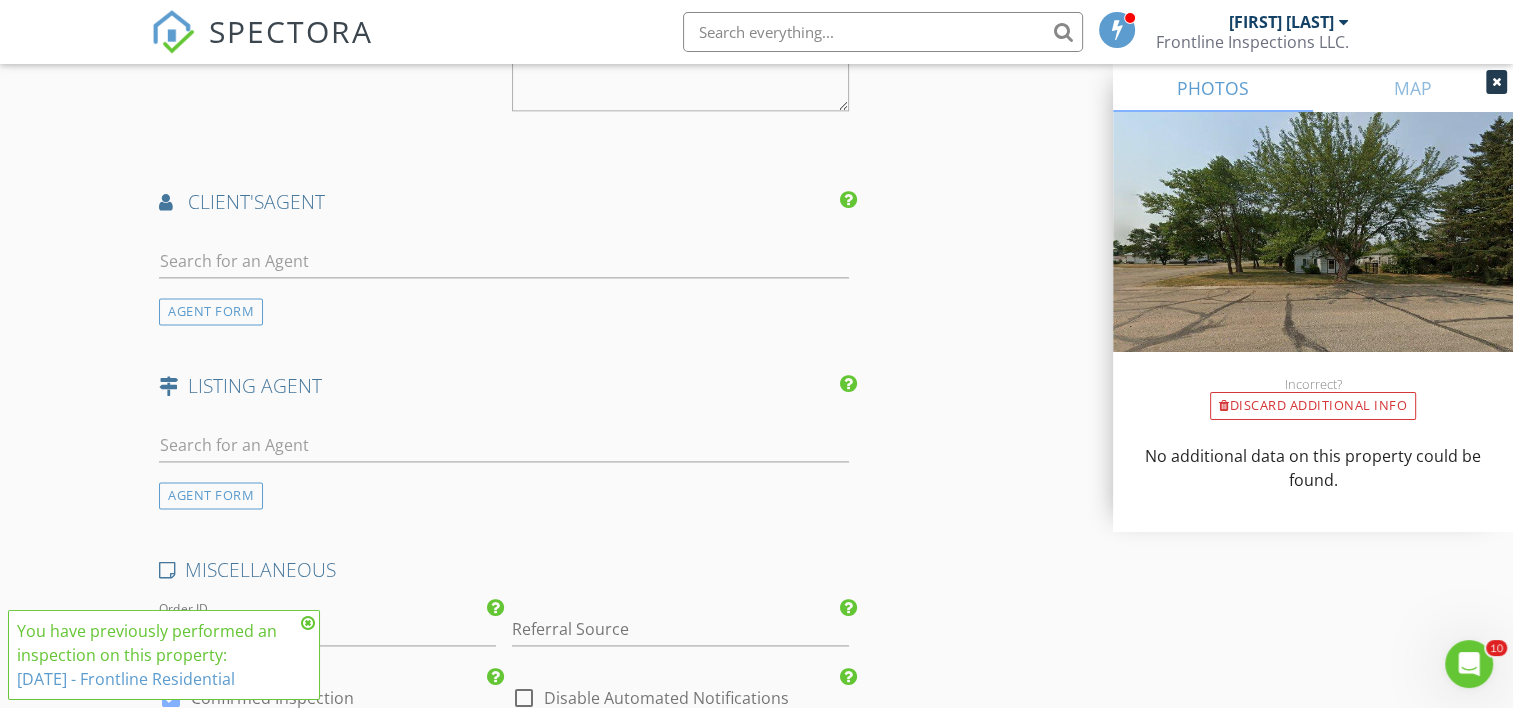 scroll, scrollTop: 2600, scrollLeft: 0, axis: vertical 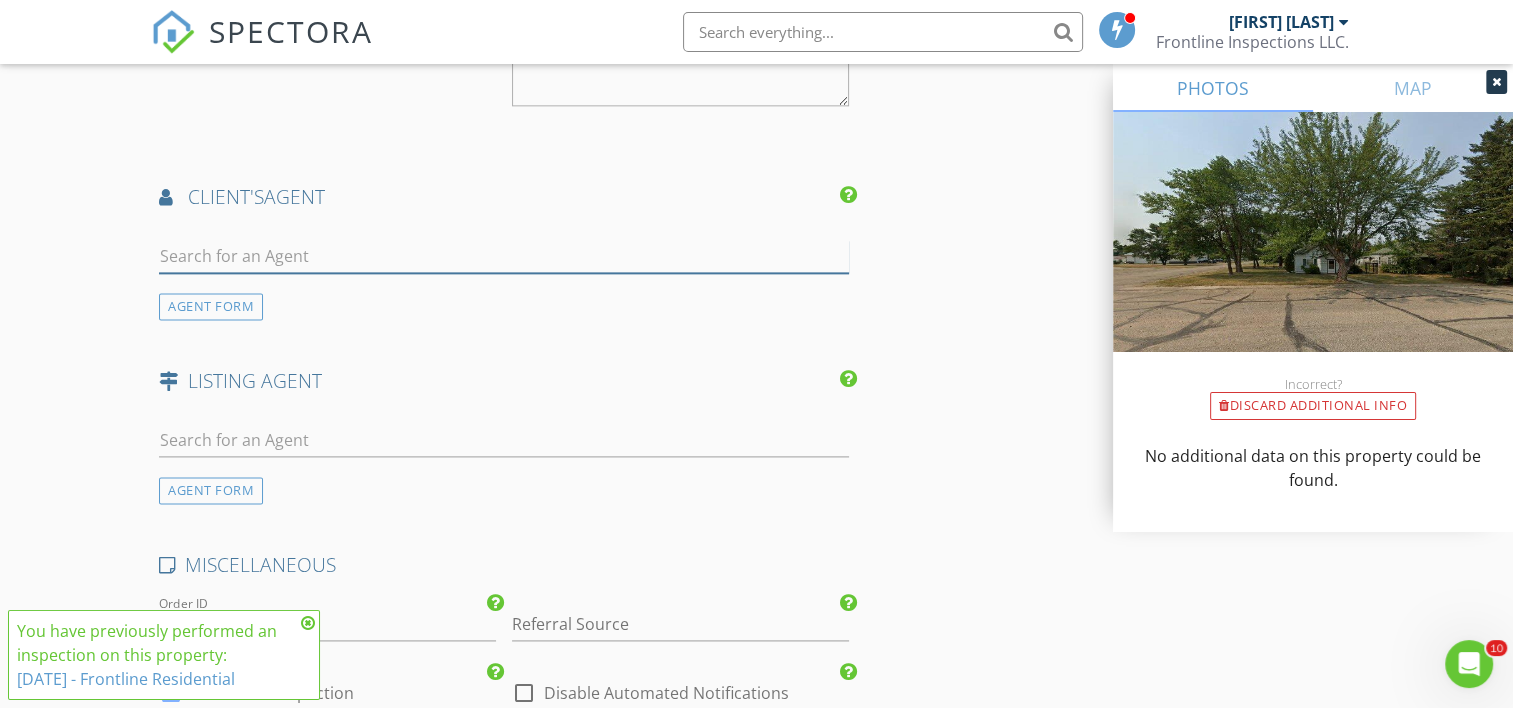 click at bounding box center (504, 256) 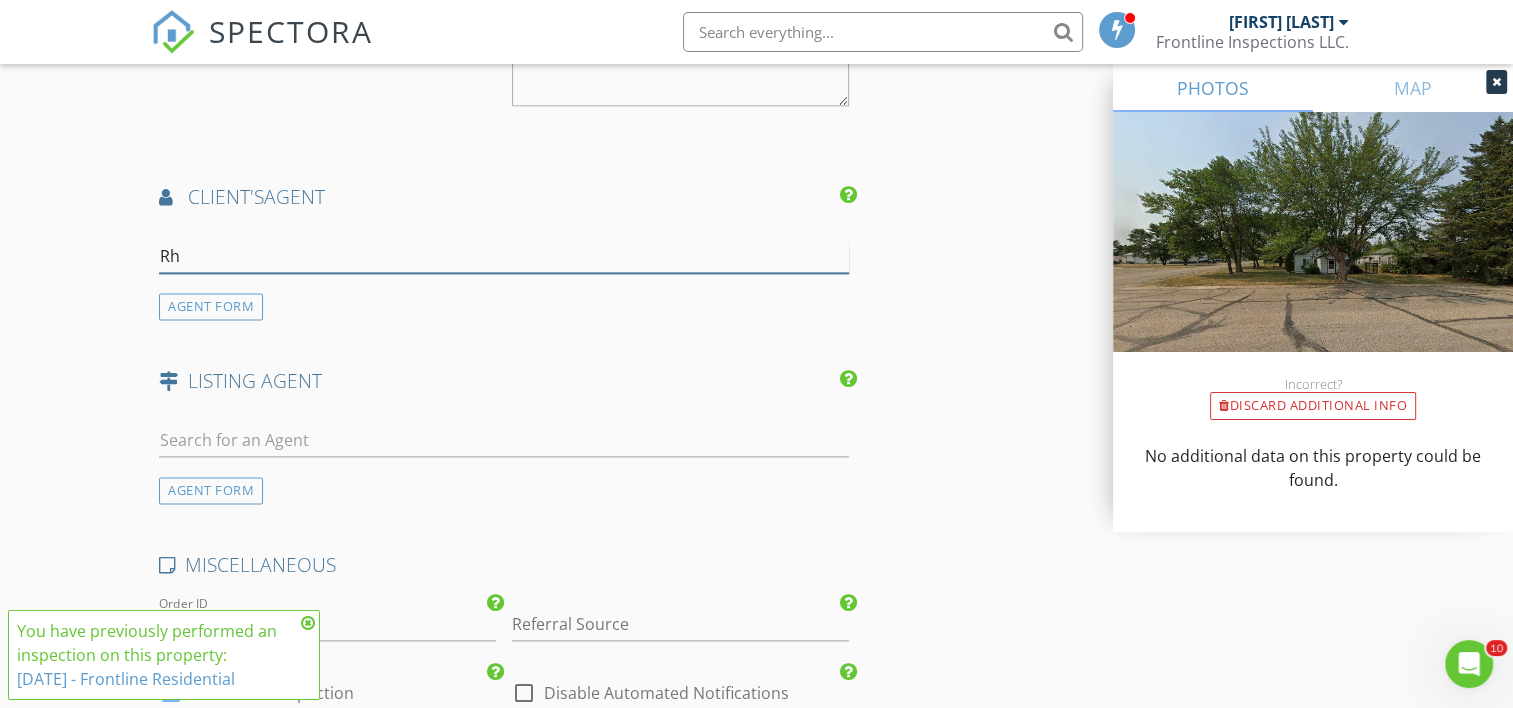 type on "R" 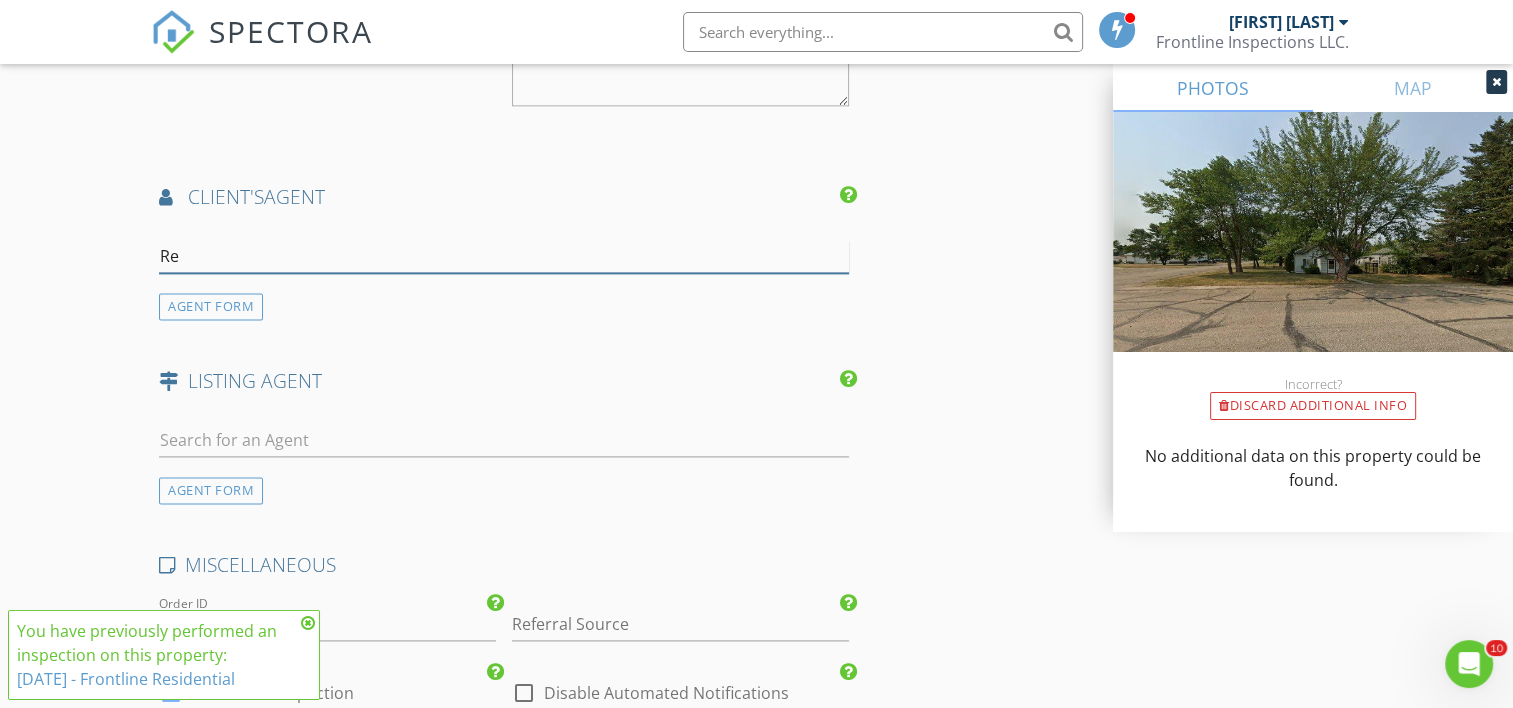type on "[FIRST]" 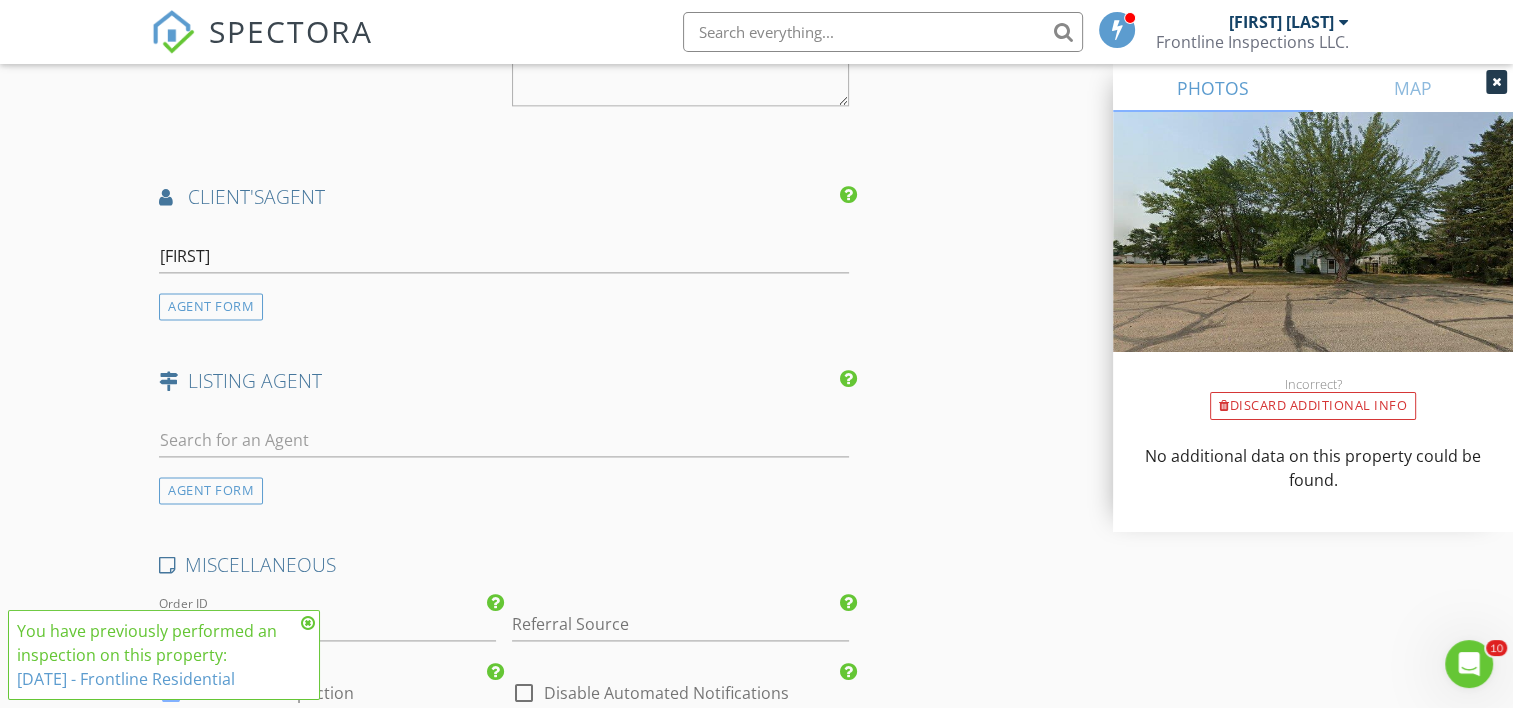 type on "1960" 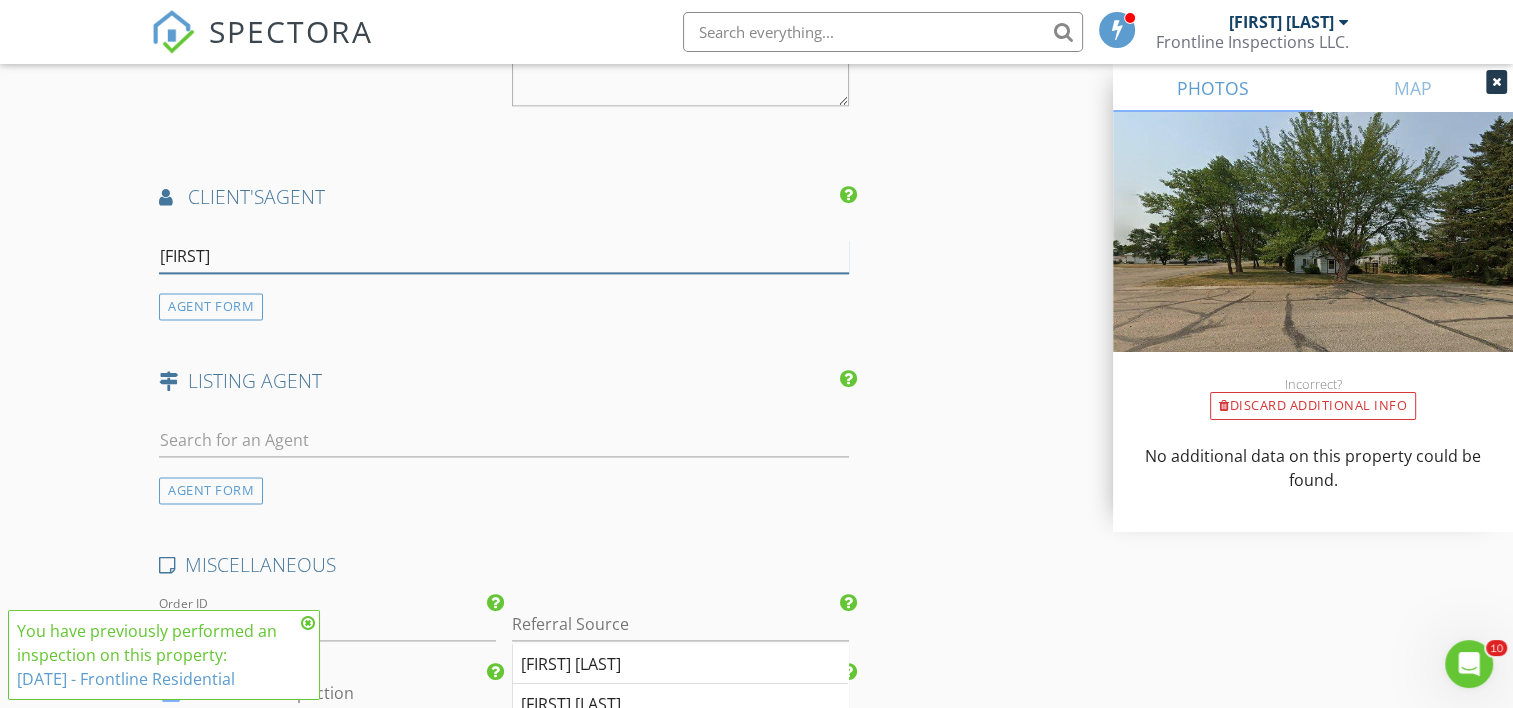 scroll, scrollTop: 2699, scrollLeft: 0, axis: vertical 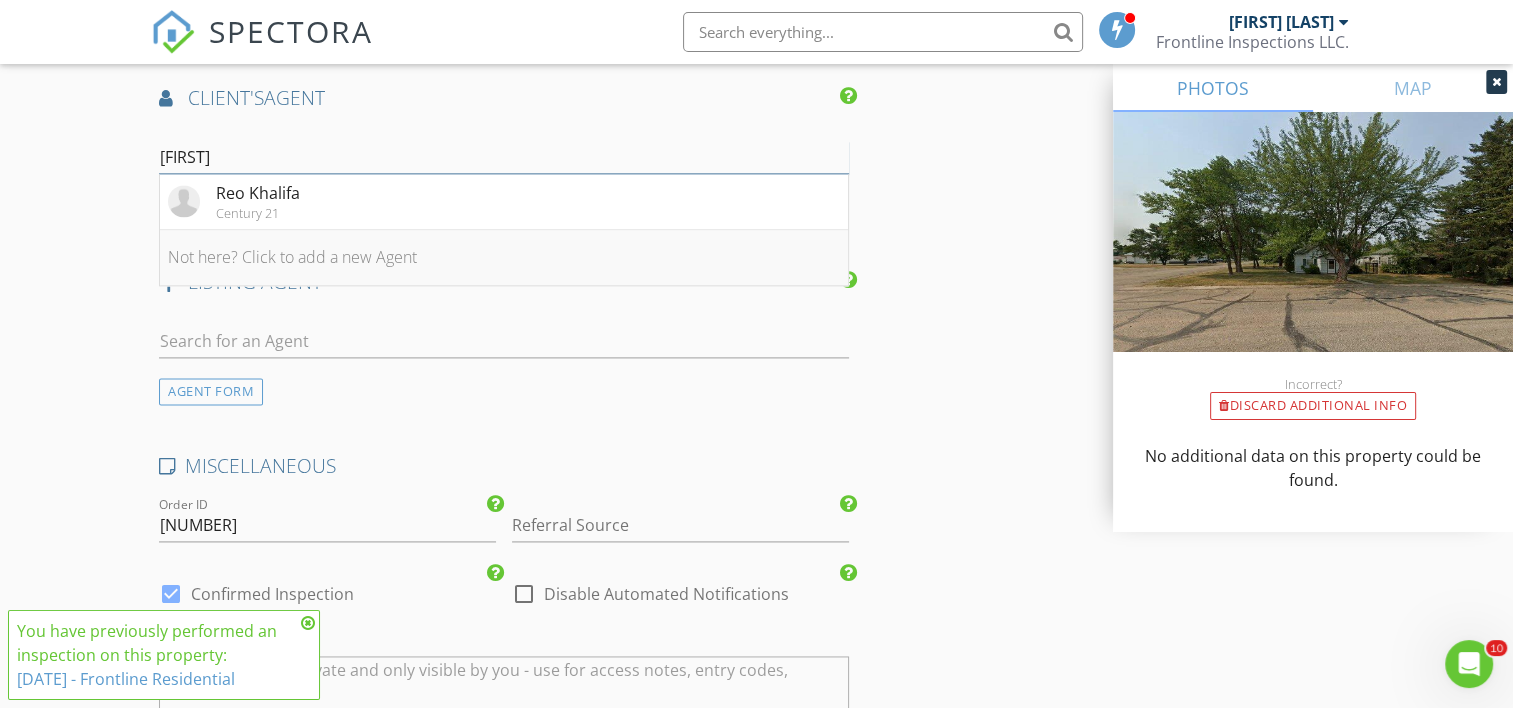 type 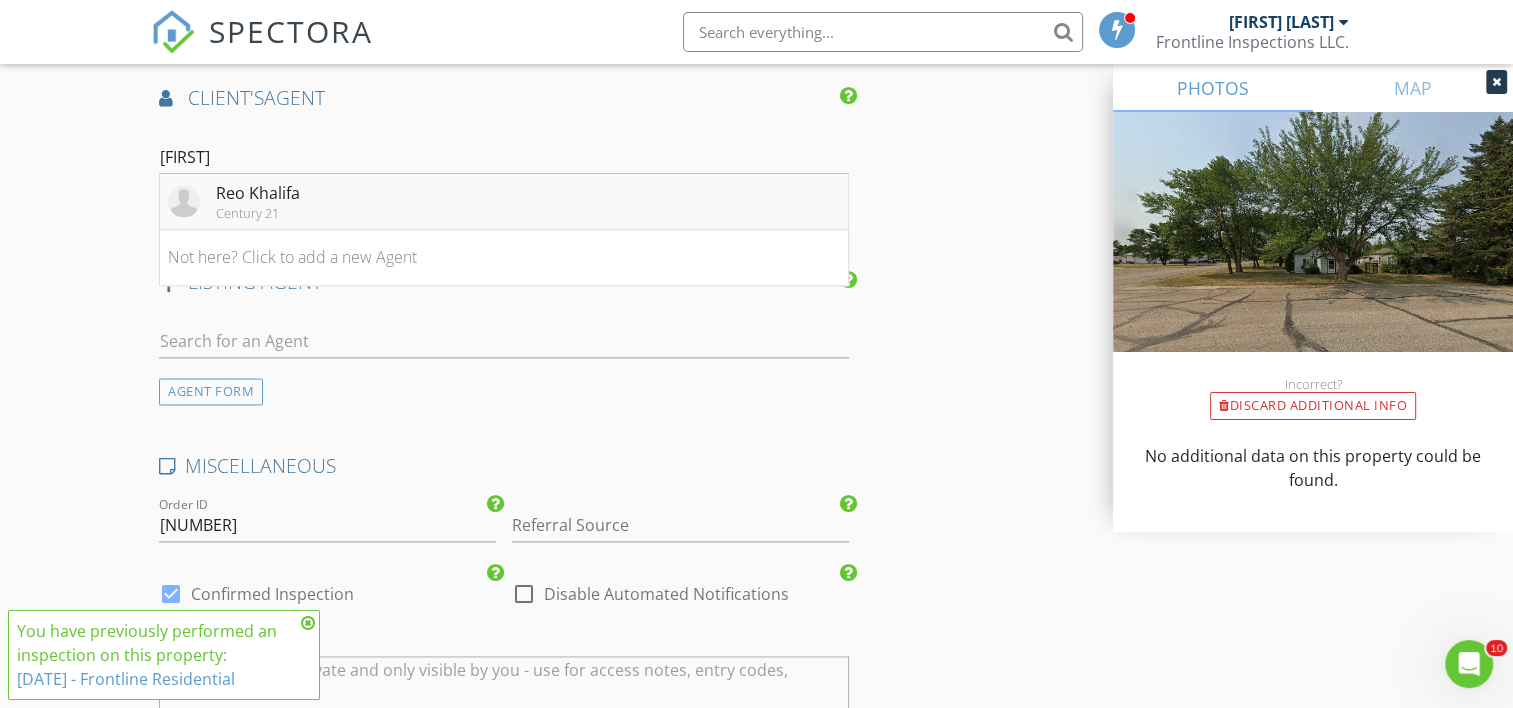 click on "Century 21" at bounding box center [258, 213] 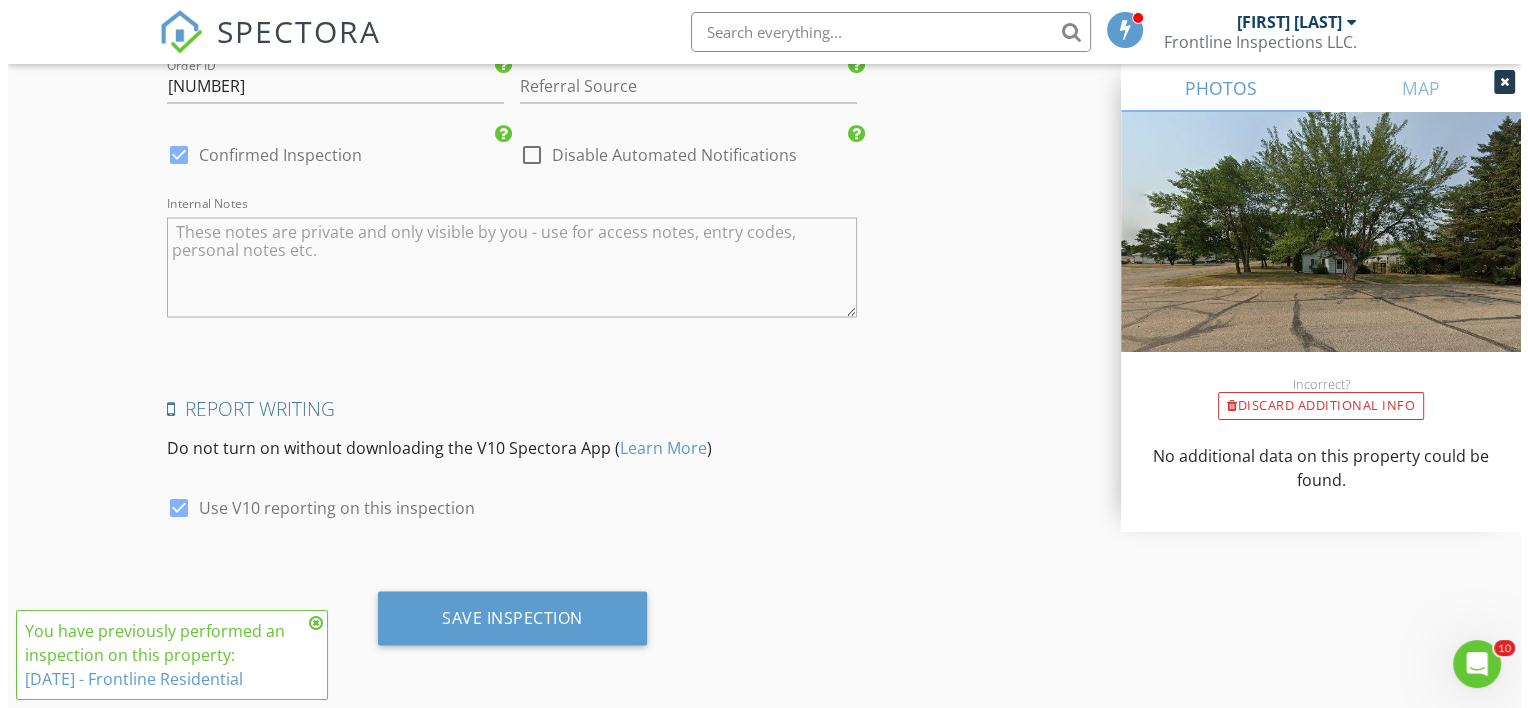 scroll, scrollTop: 3604, scrollLeft: 0, axis: vertical 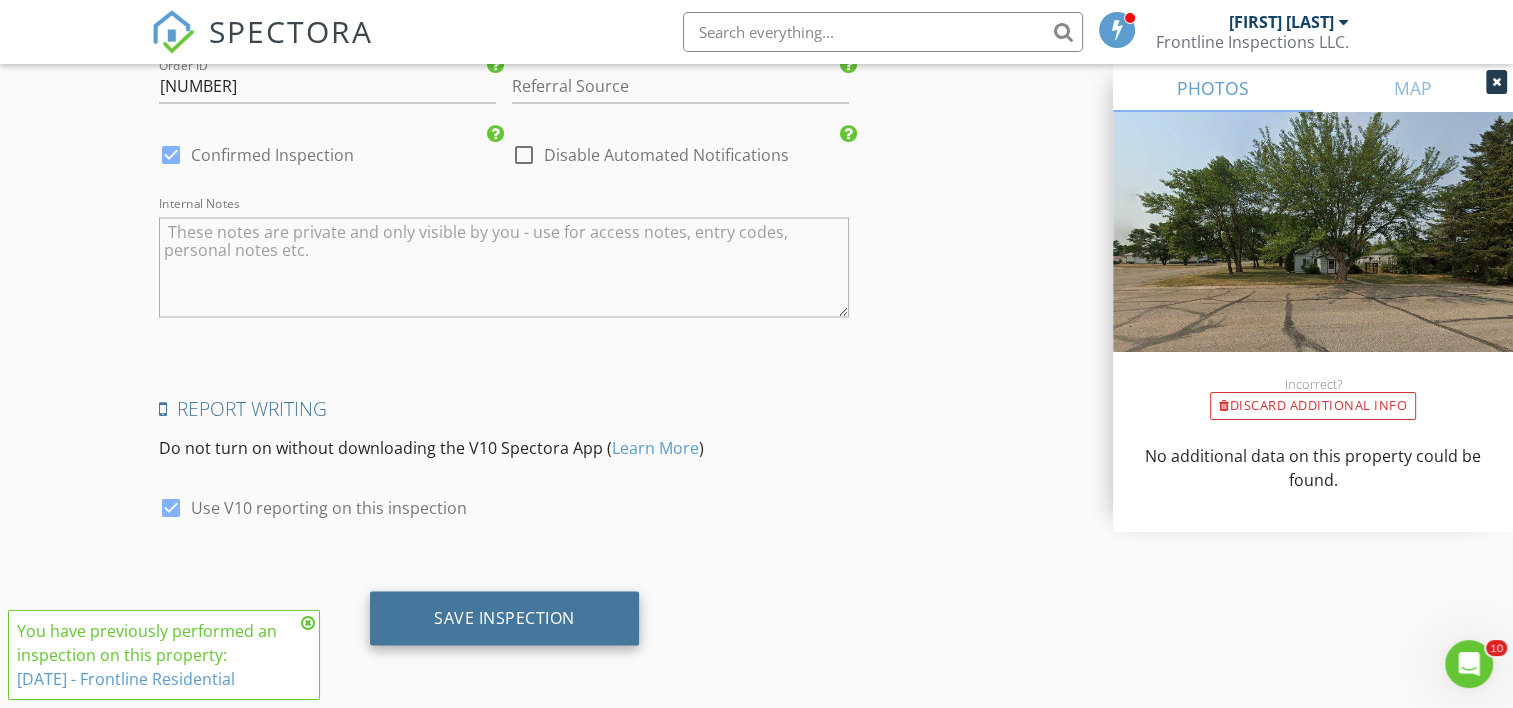 click on "Save Inspection" at bounding box center (504, 617) 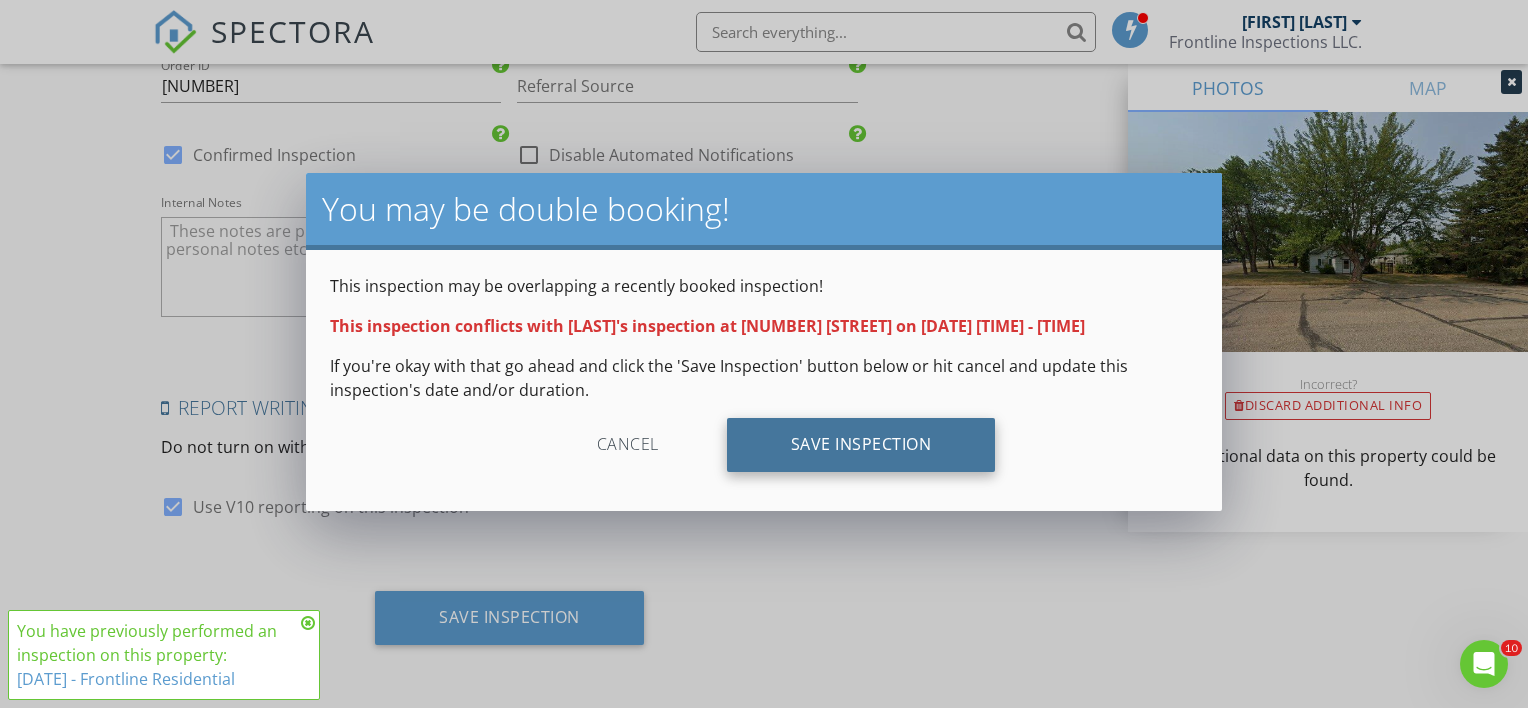 click on "Save Inspection" at bounding box center [861, 445] 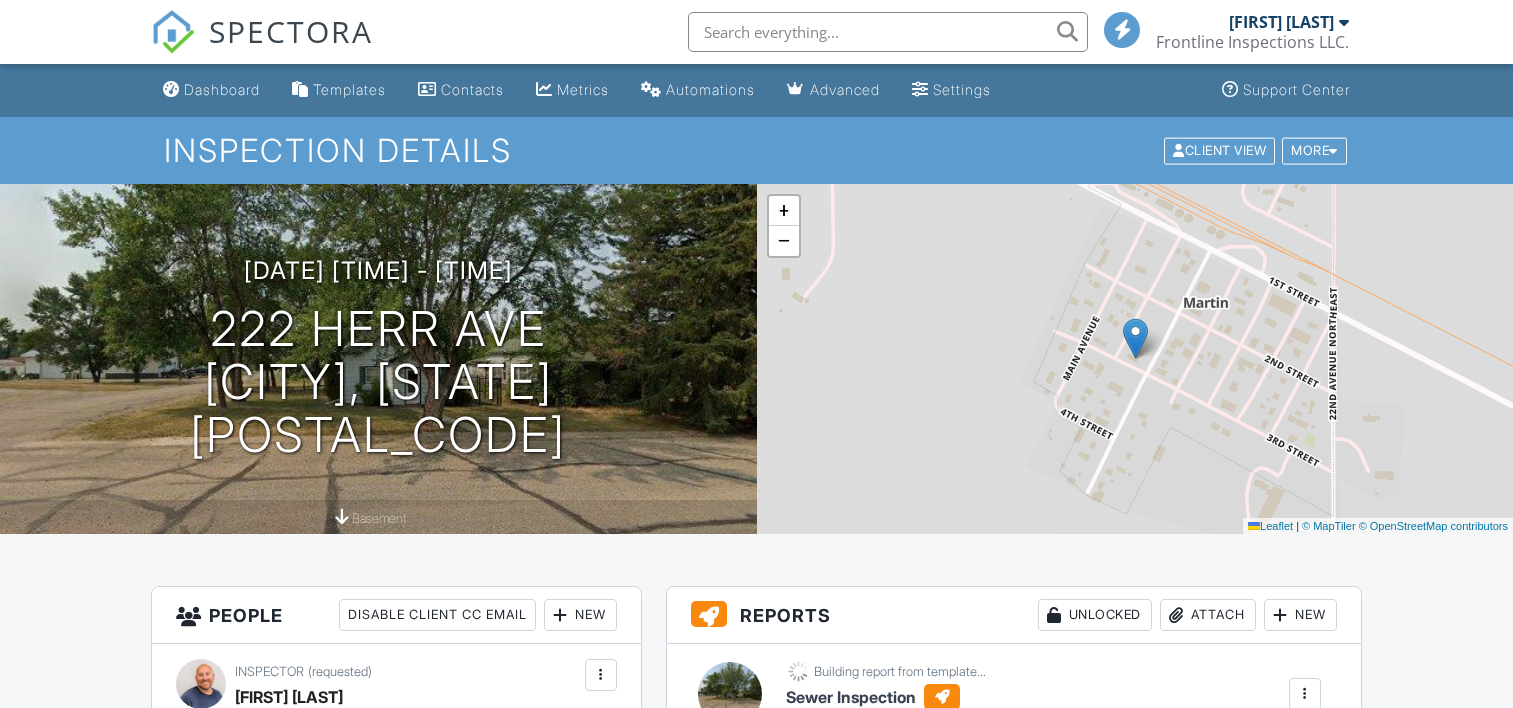 scroll, scrollTop: 0, scrollLeft: 0, axis: both 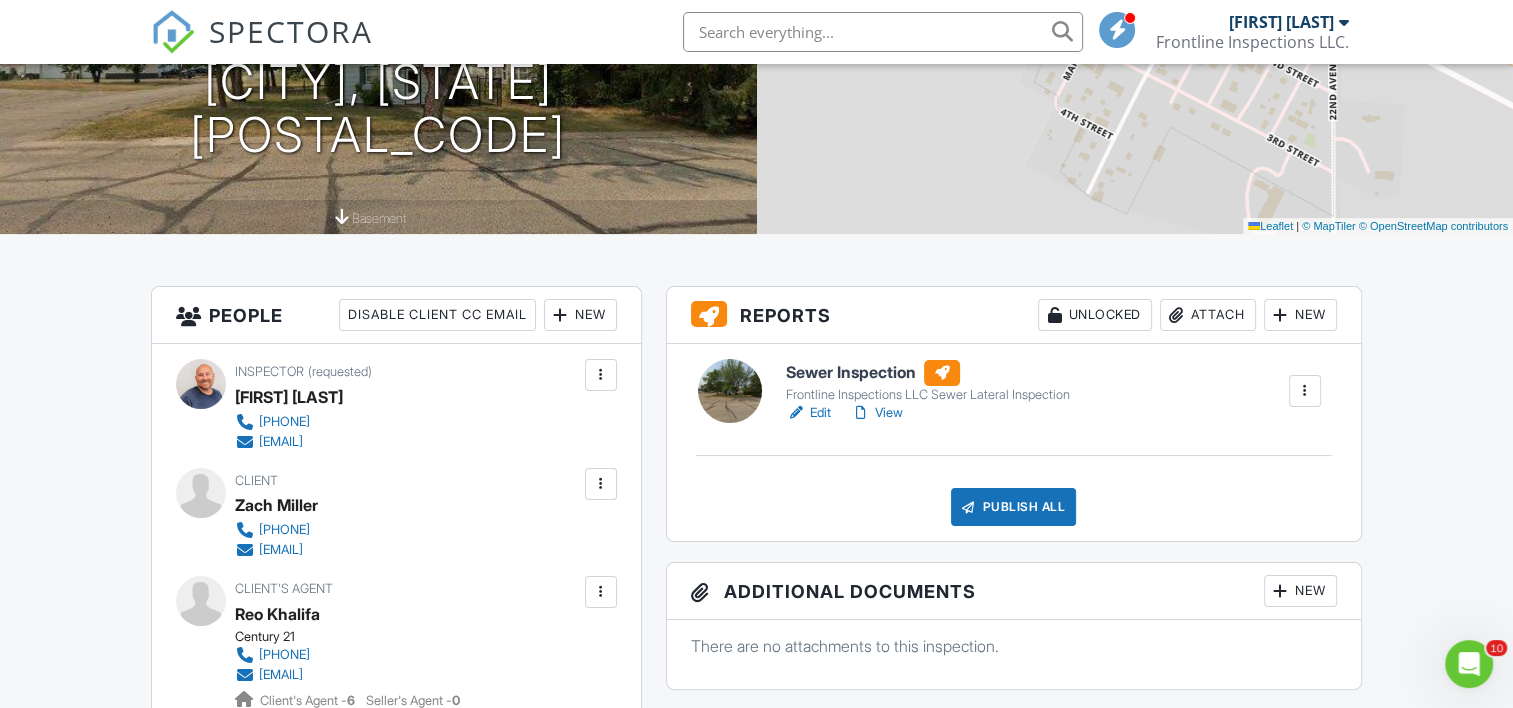 click on "Edit" at bounding box center (808, 413) 